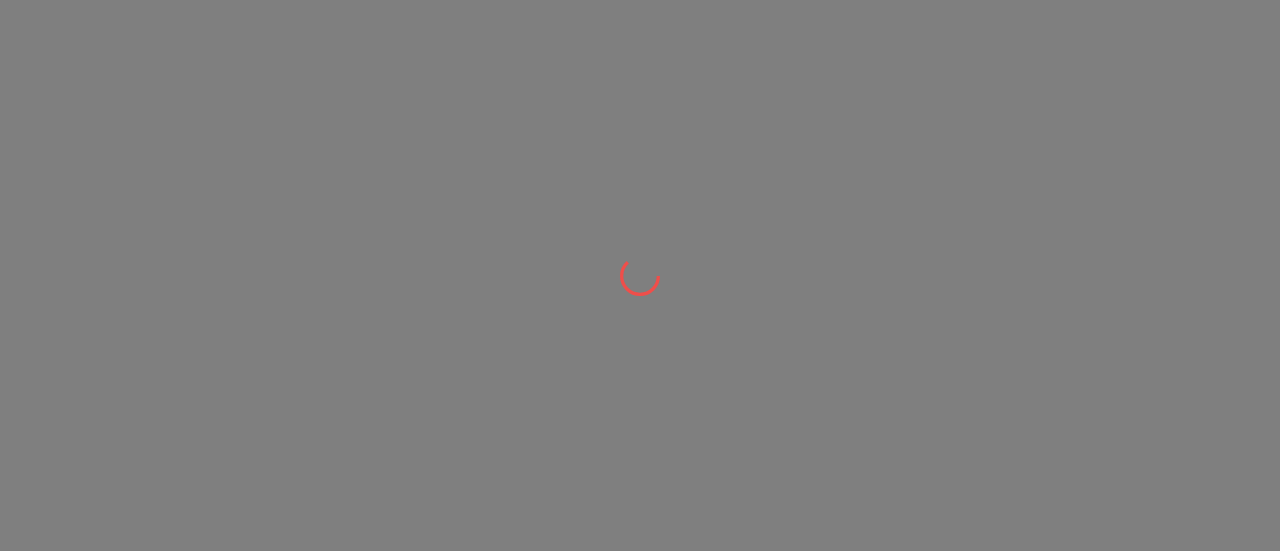 scroll, scrollTop: 0, scrollLeft: 0, axis: both 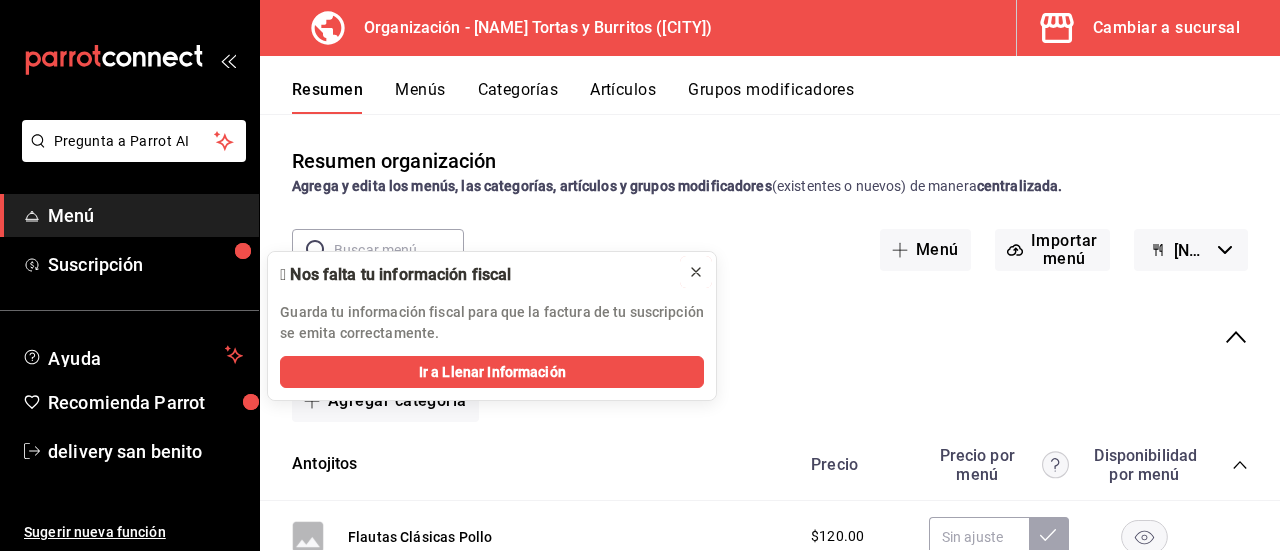 click at bounding box center (696, 272) 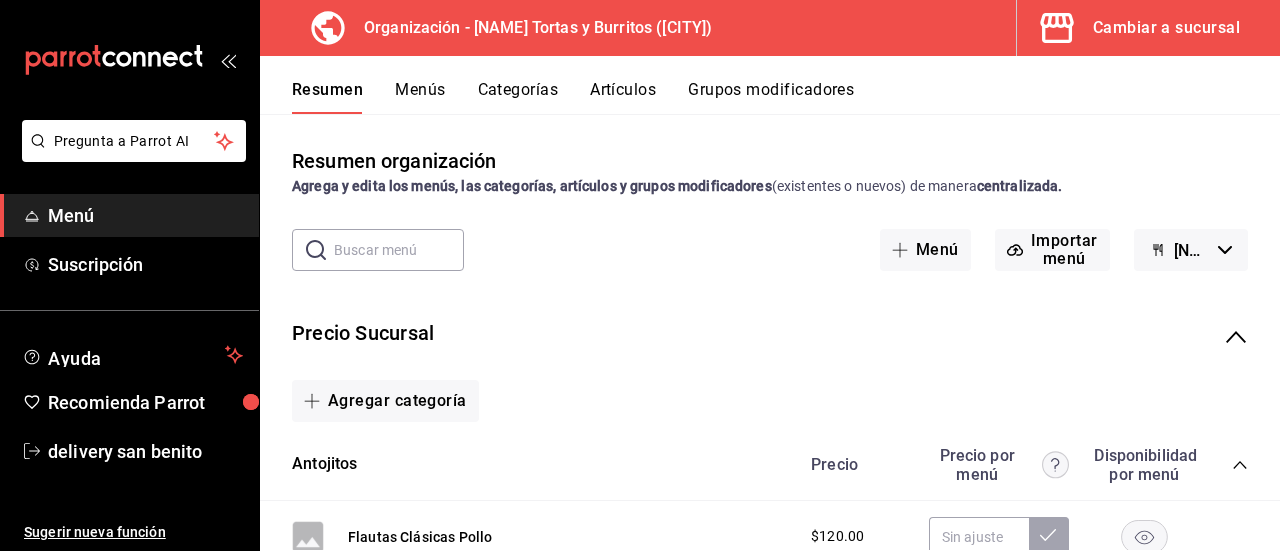 click 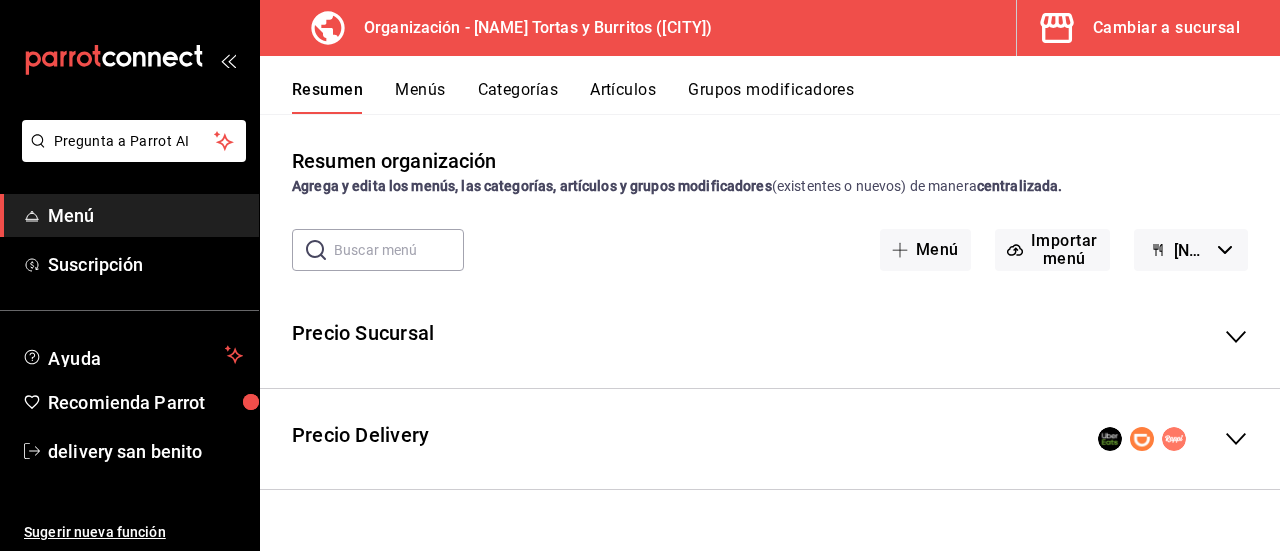 click on "Menús" at bounding box center (420, 97) 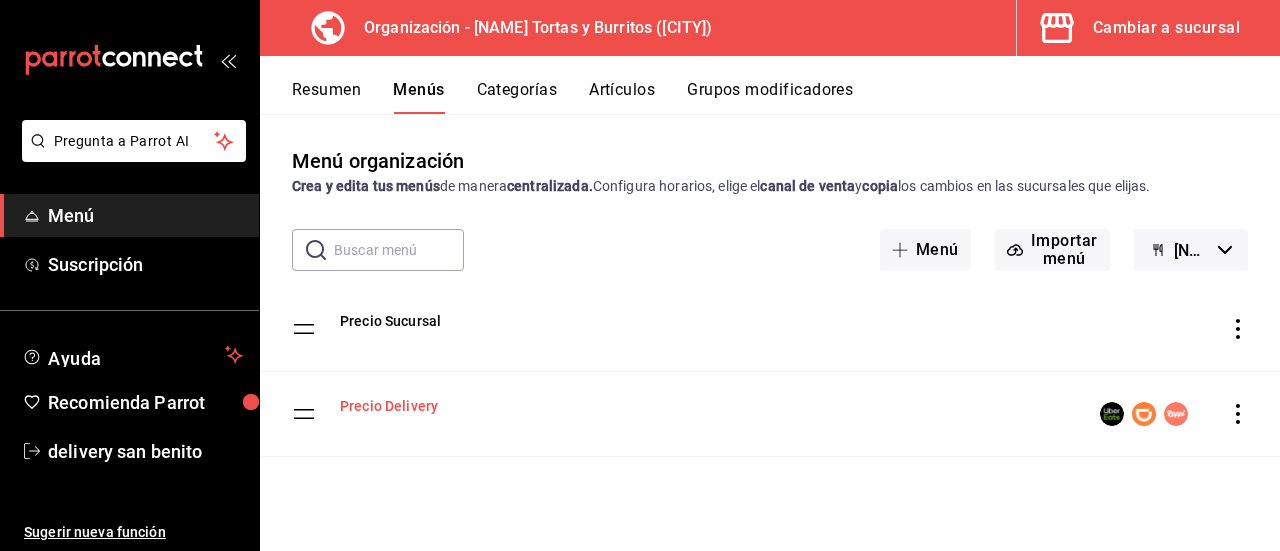 click on "Precio Delivery" at bounding box center [389, 406] 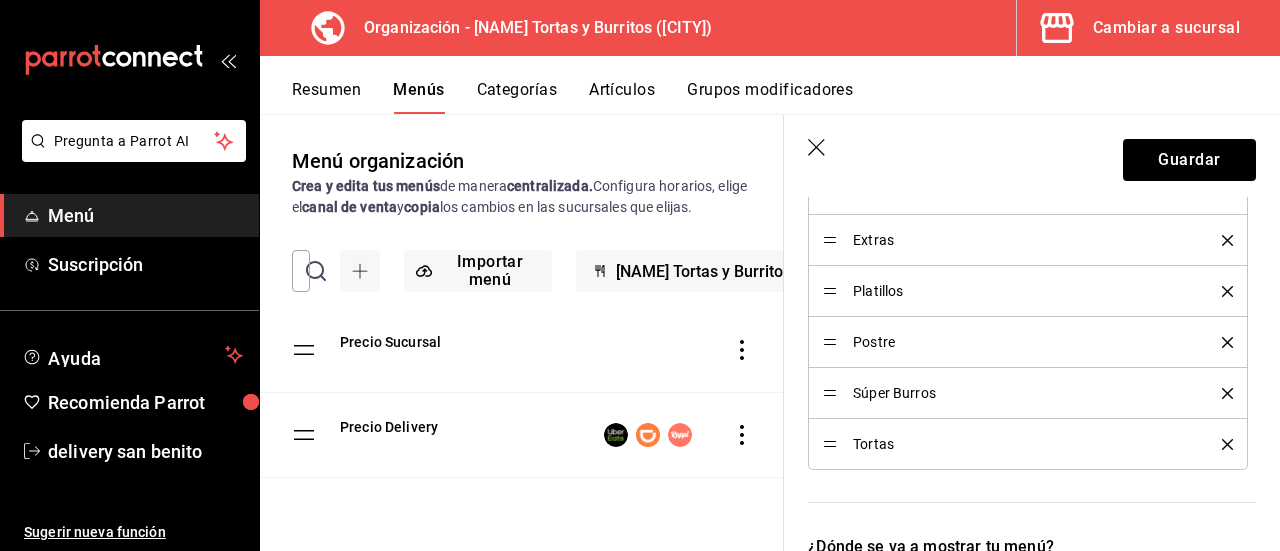 scroll, scrollTop: 0, scrollLeft: 0, axis: both 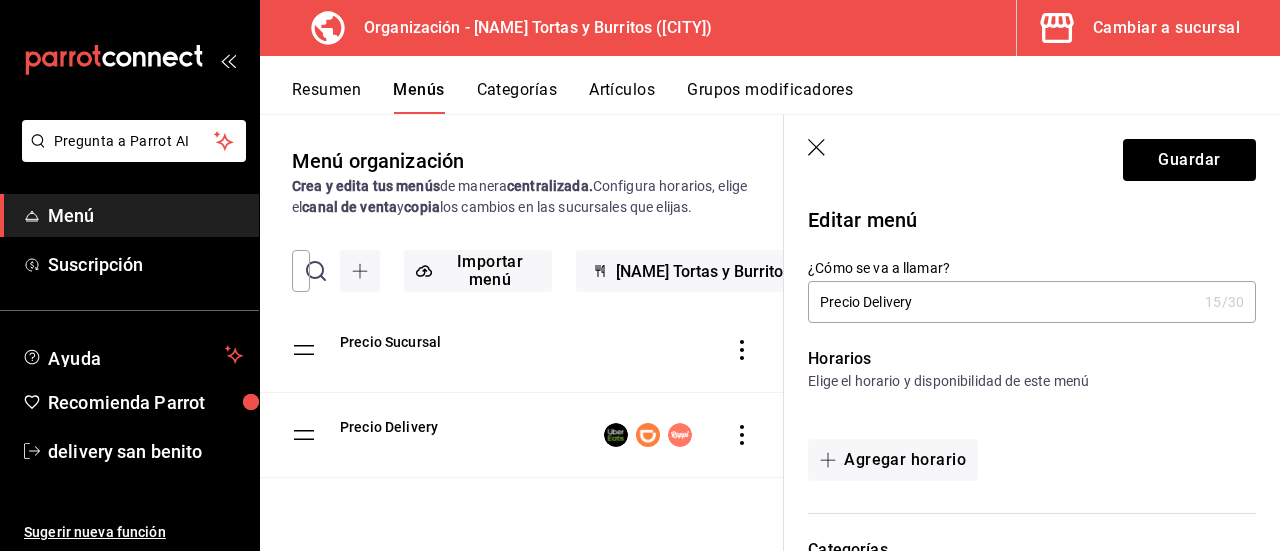 click on "Guardar" at bounding box center [1032, 156] 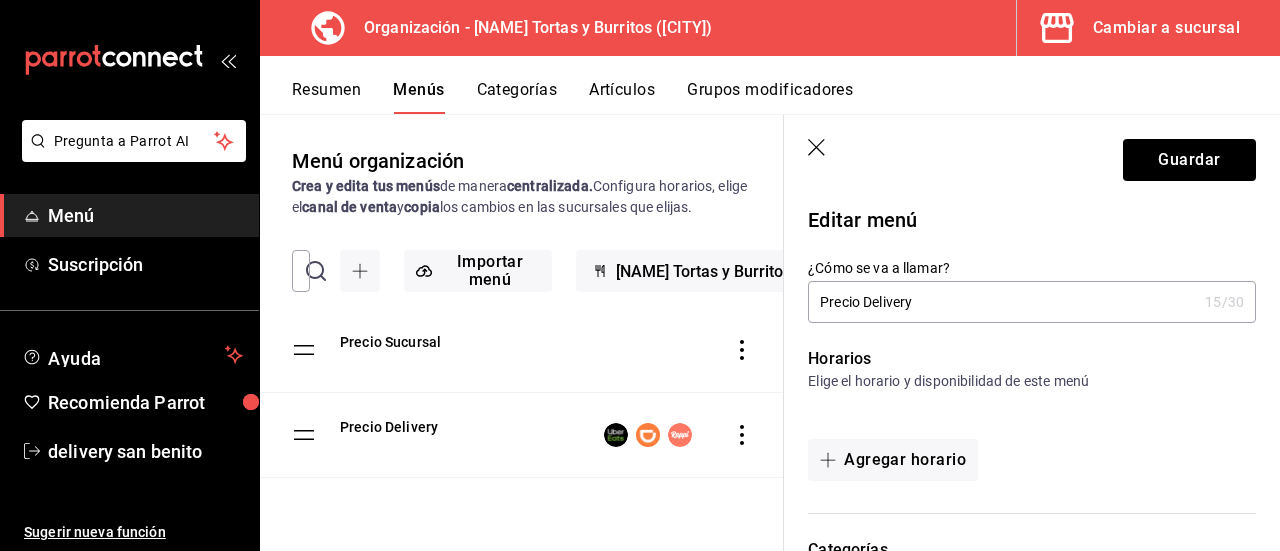 click 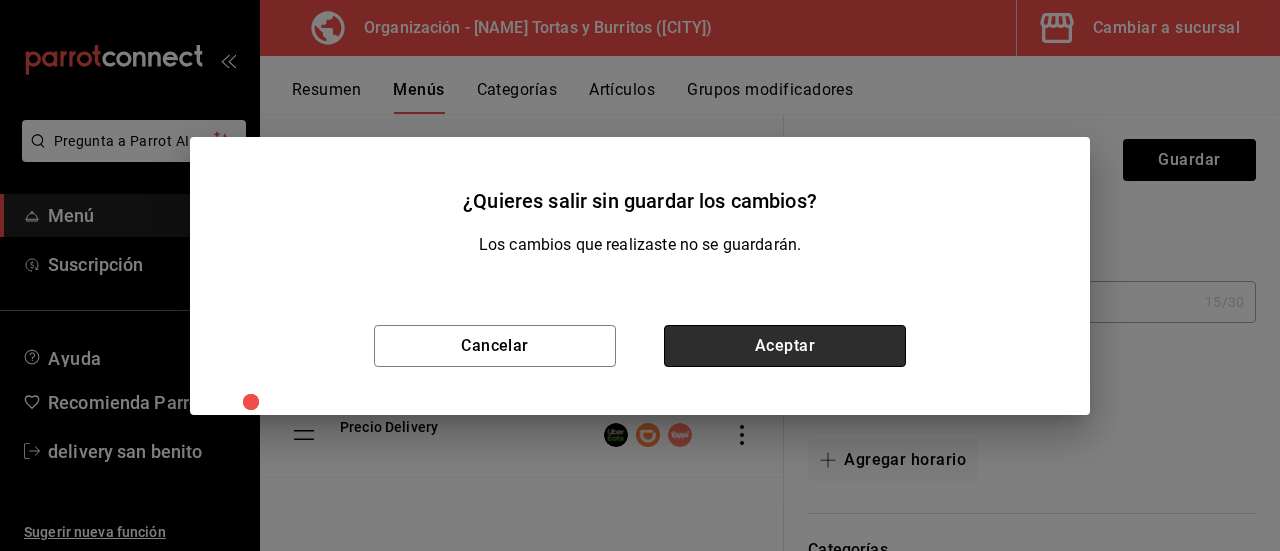 click on "Aceptar" at bounding box center [785, 346] 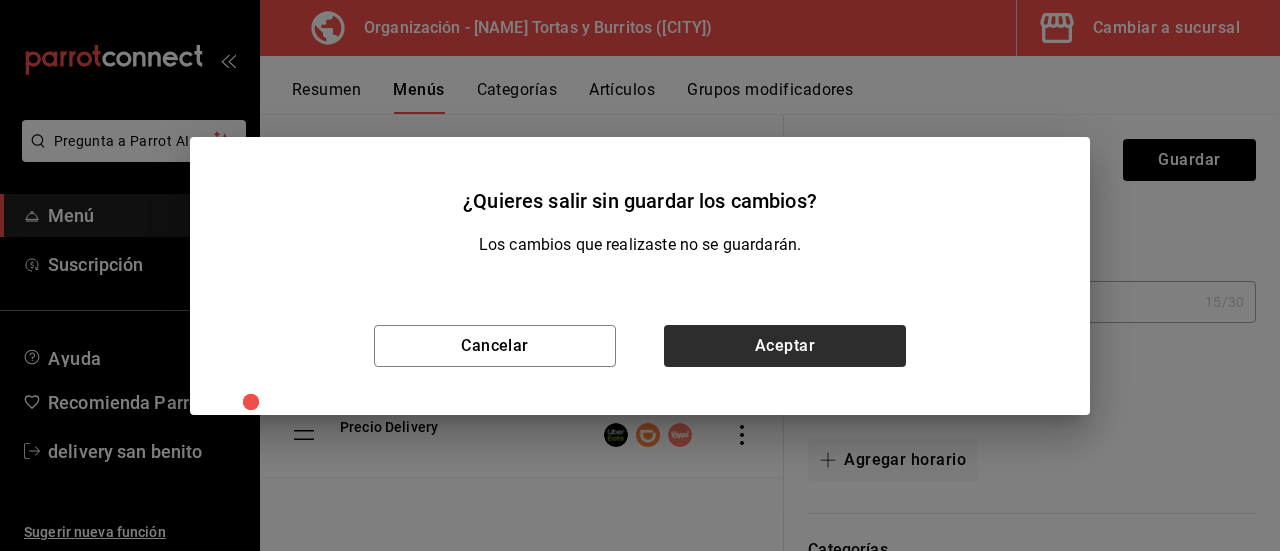 type 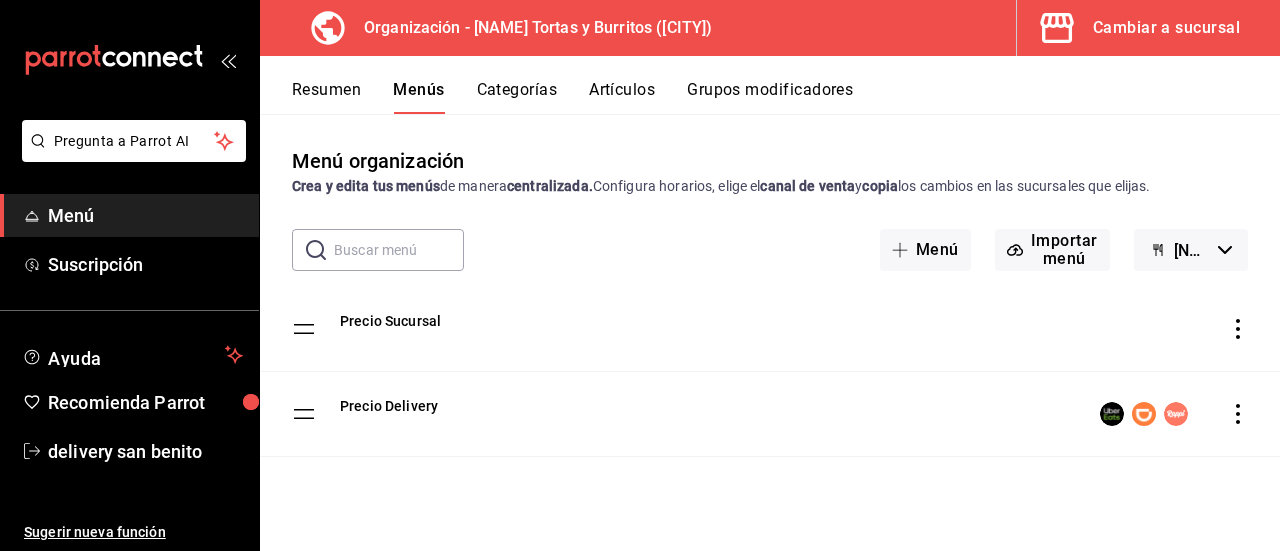 click 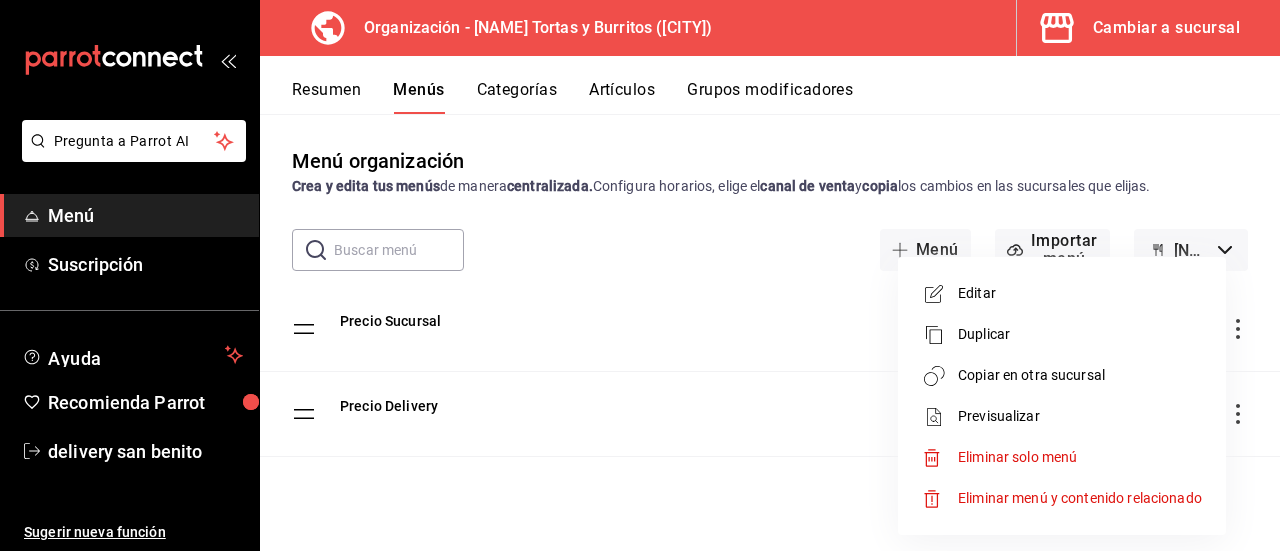 click at bounding box center [640, 275] 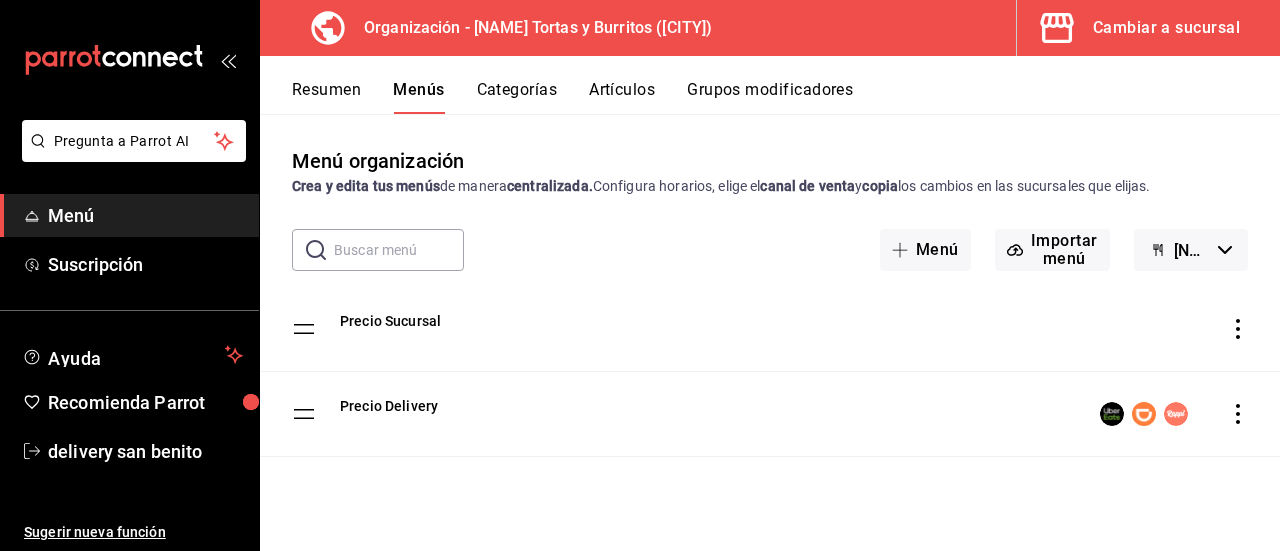 click 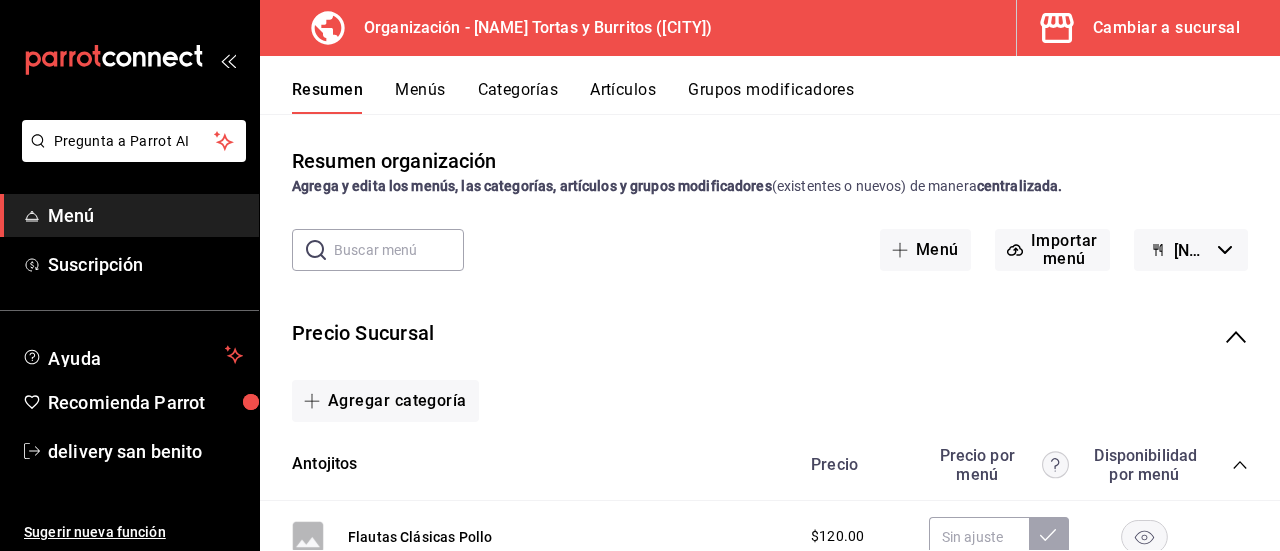 click 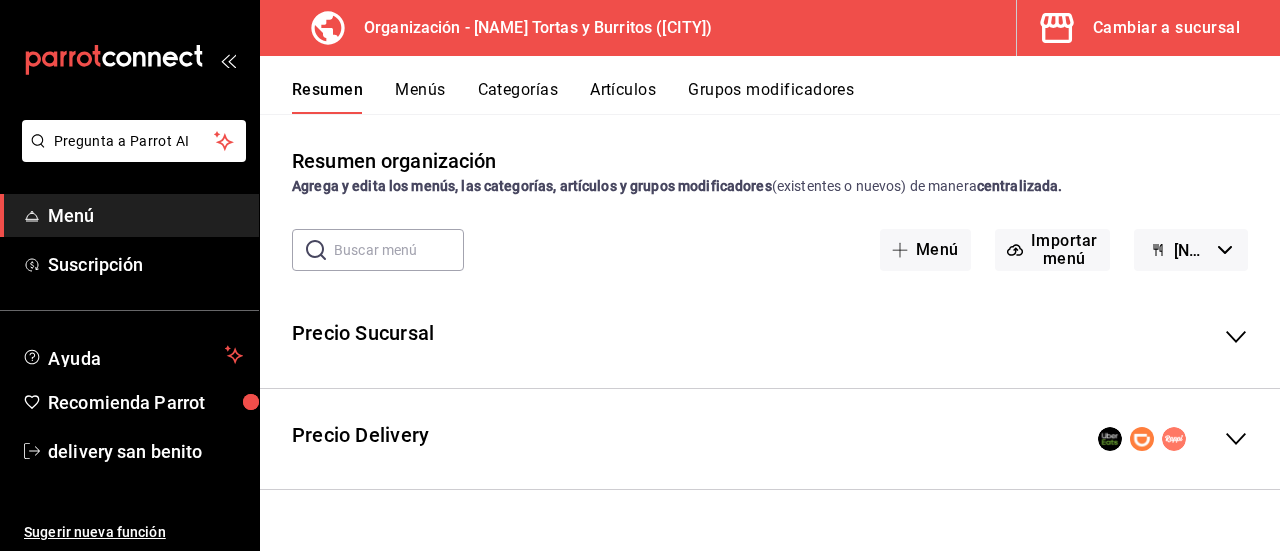click 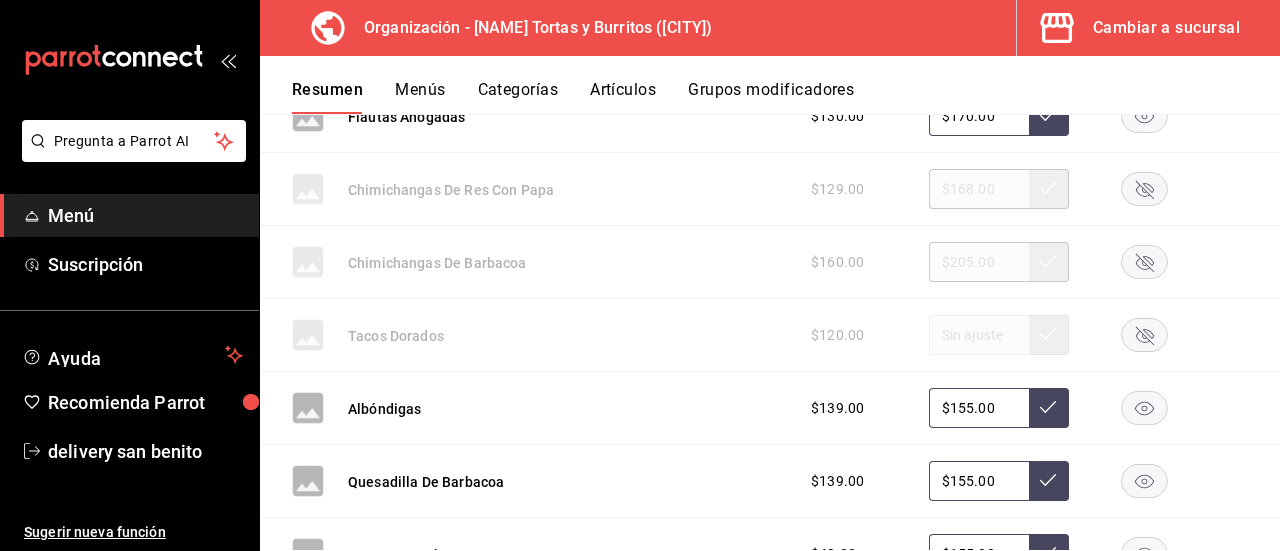 scroll, scrollTop: 822, scrollLeft: 0, axis: vertical 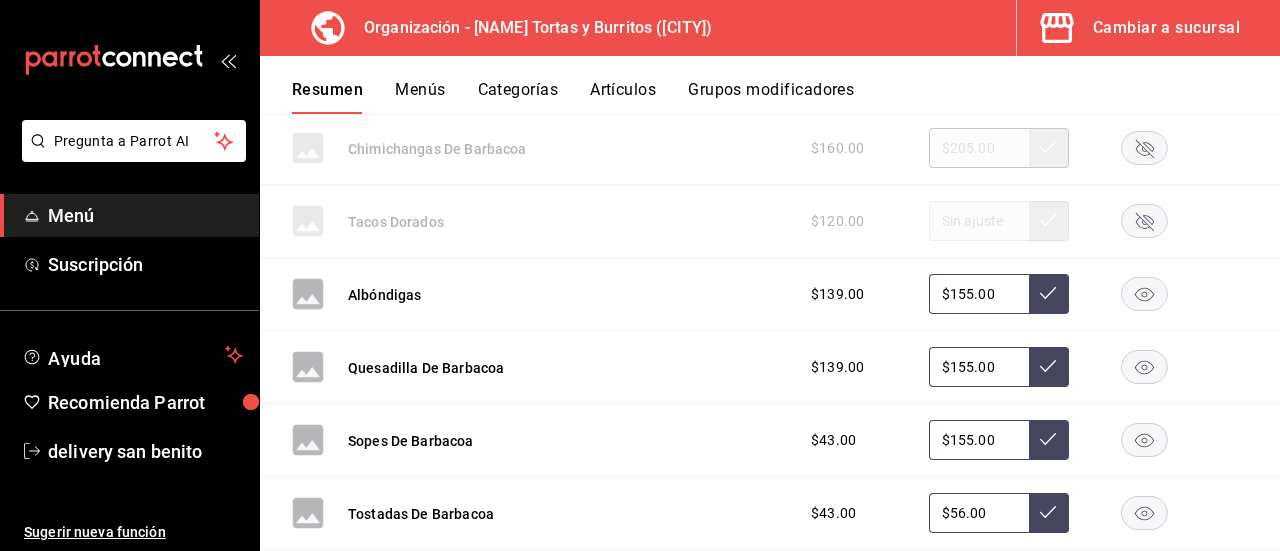 click on "$120.00" at bounding box center (1019, 221) 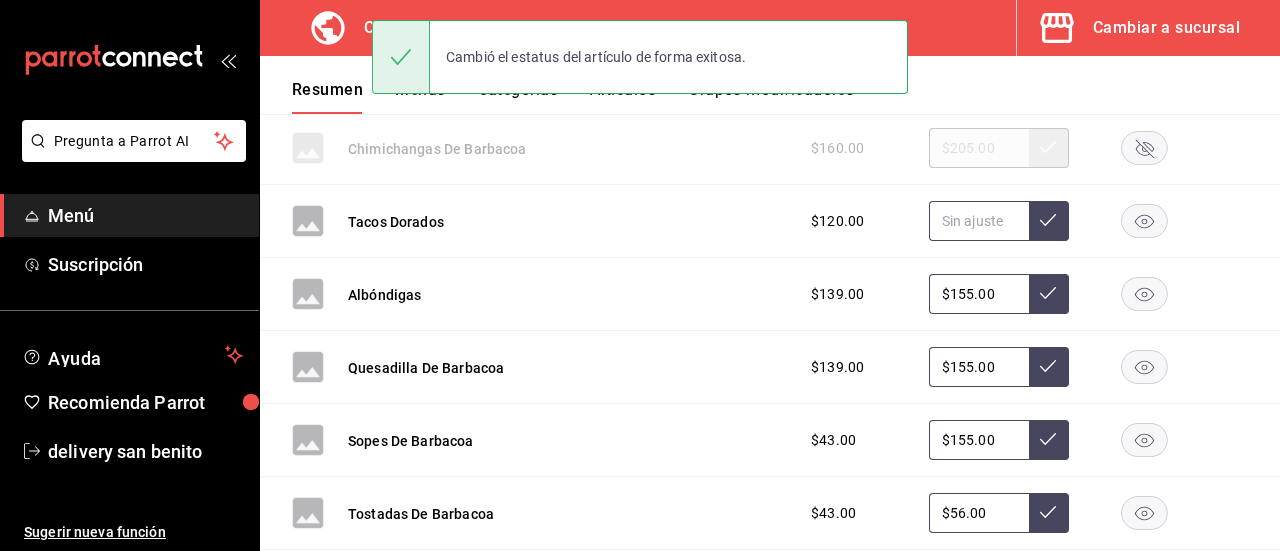 click at bounding box center [979, 221] 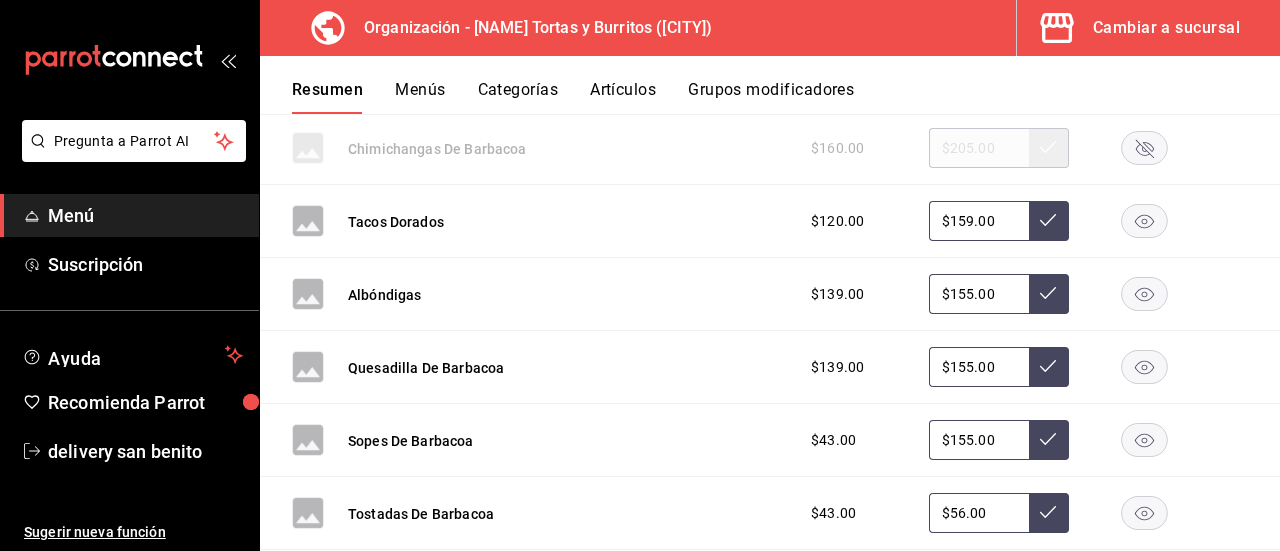 type on "$159.00" 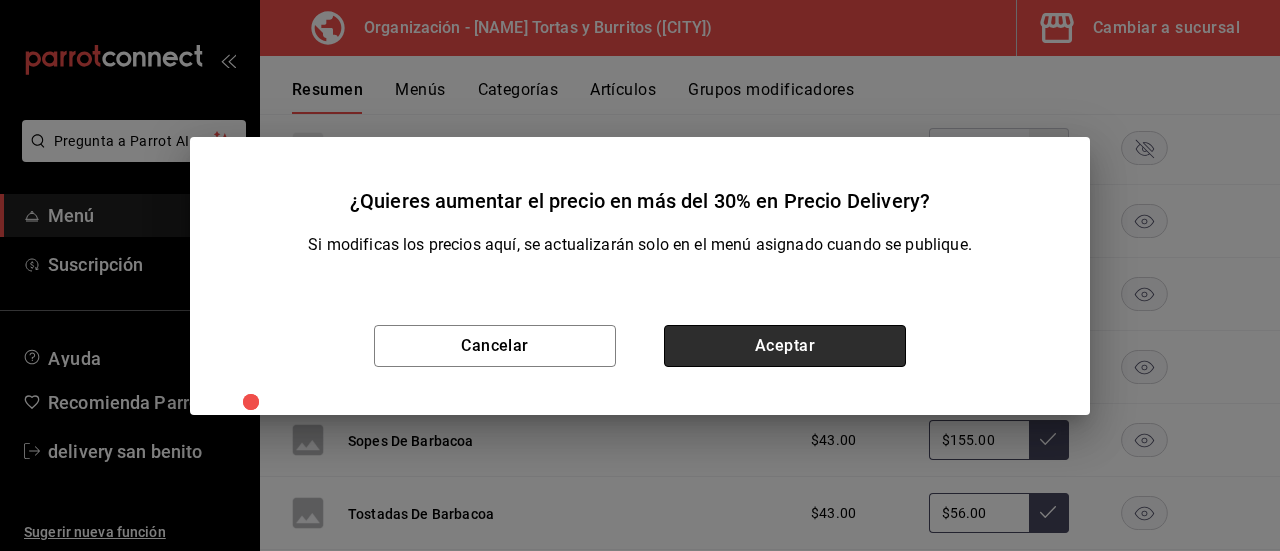 click on "Aceptar" at bounding box center [785, 346] 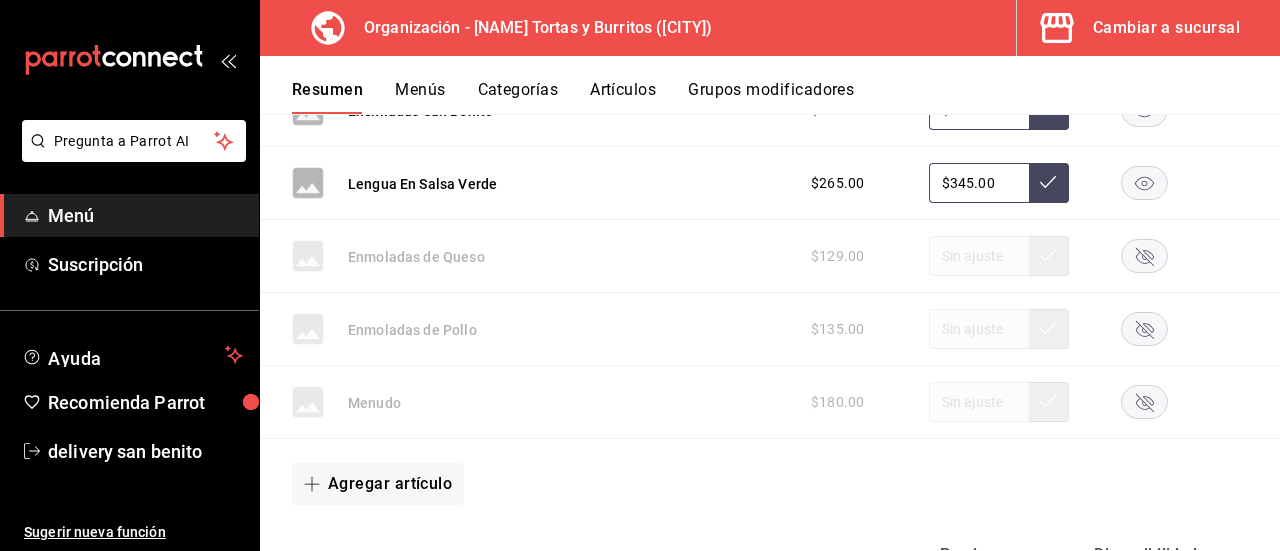 scroll, scrollTop: 1564, scrollLeft: 0, axis: vertical 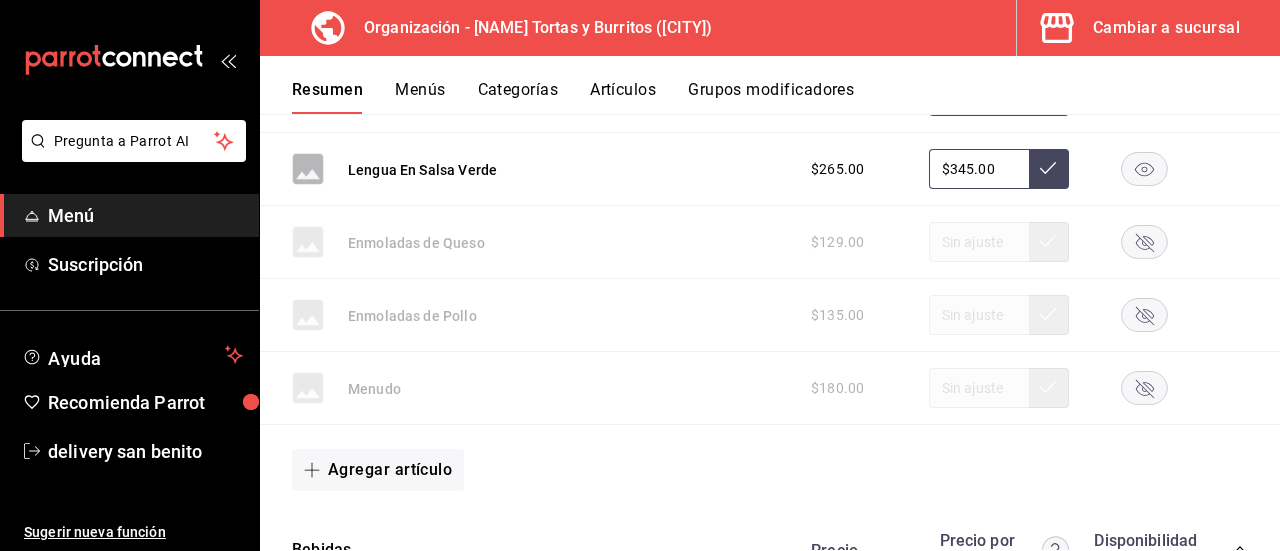 click 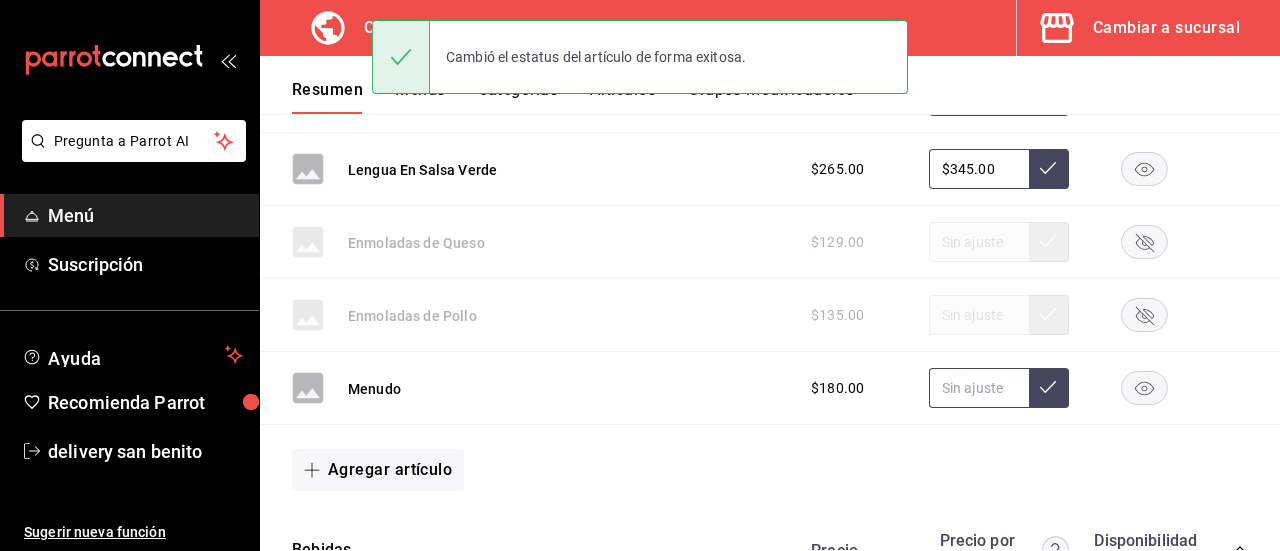 click at bounding box center (979, 388) 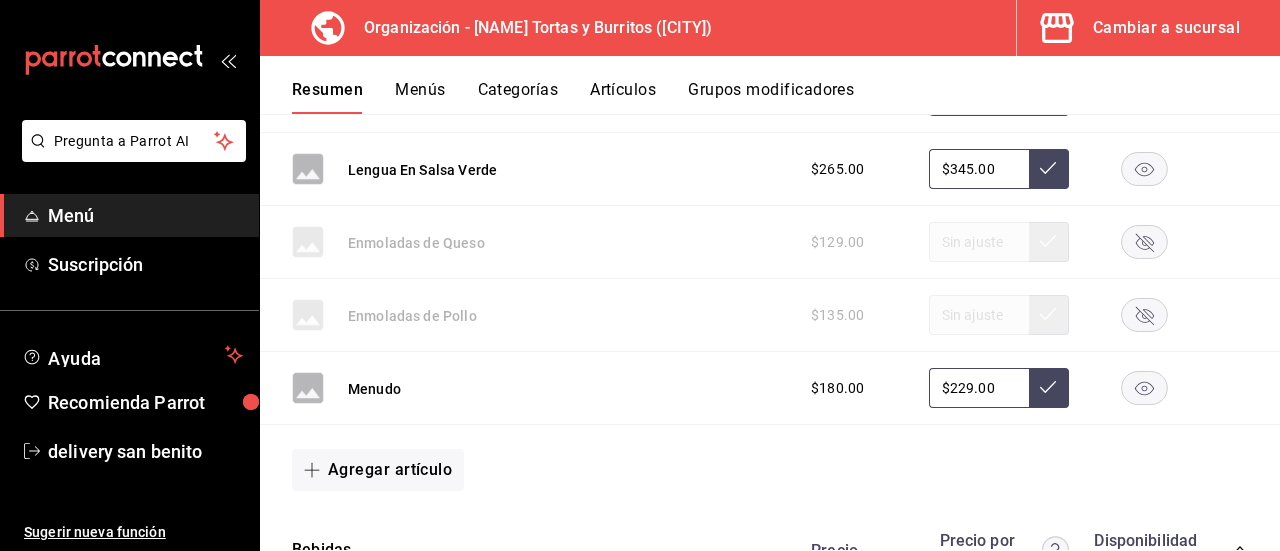 type on "$229.00" 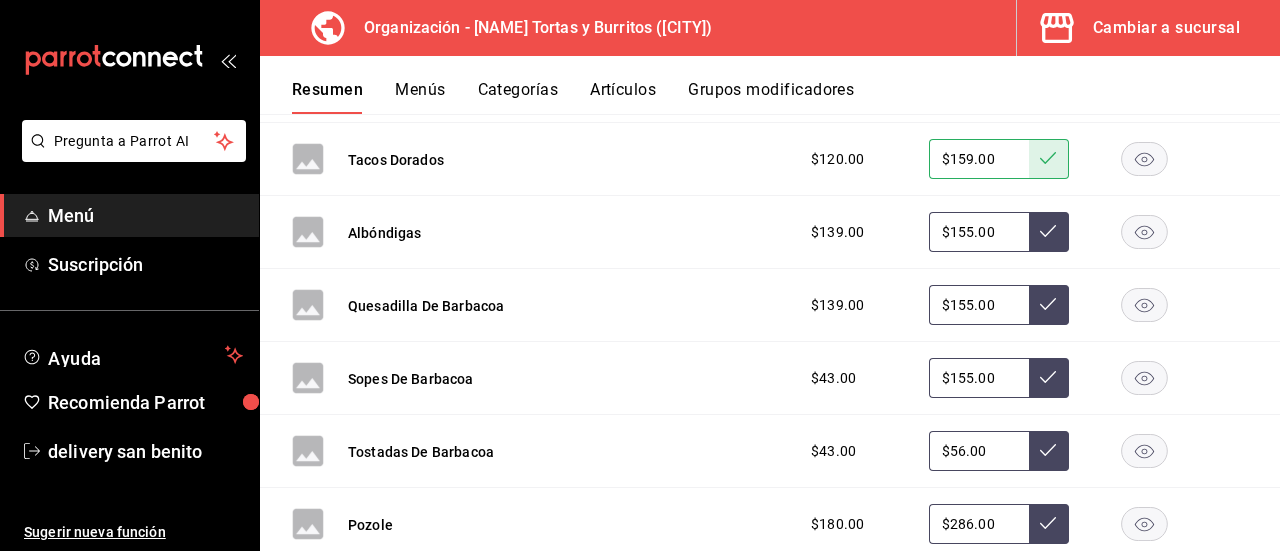 scroll, scrollTop: 0, scrollLeft: 0, axis: both 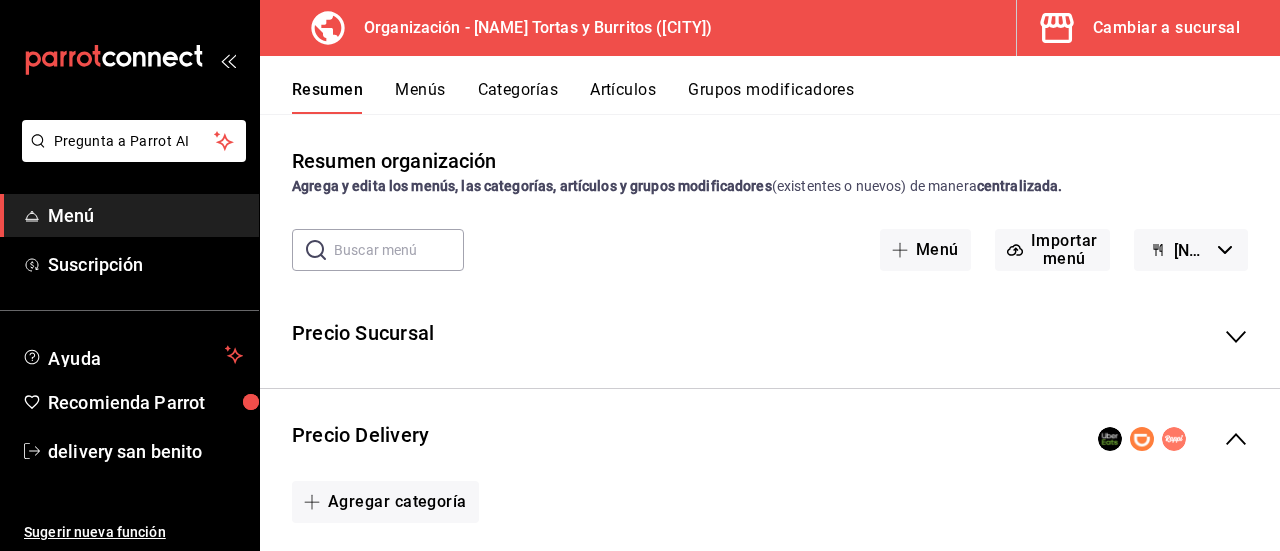 click on "Menús" at bounding box center (420, 97) 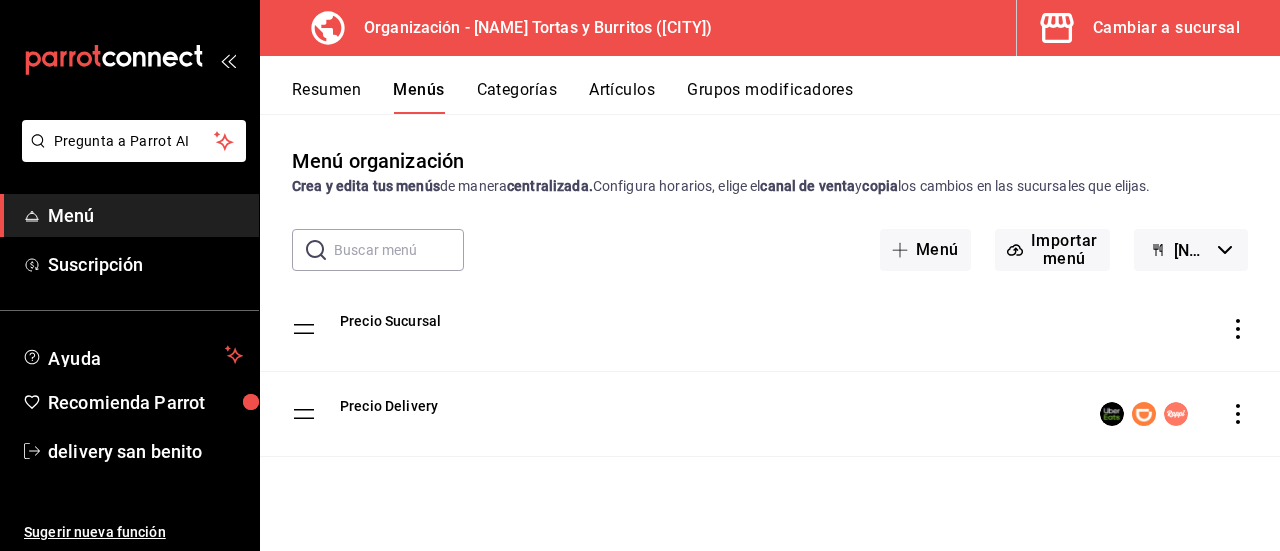click 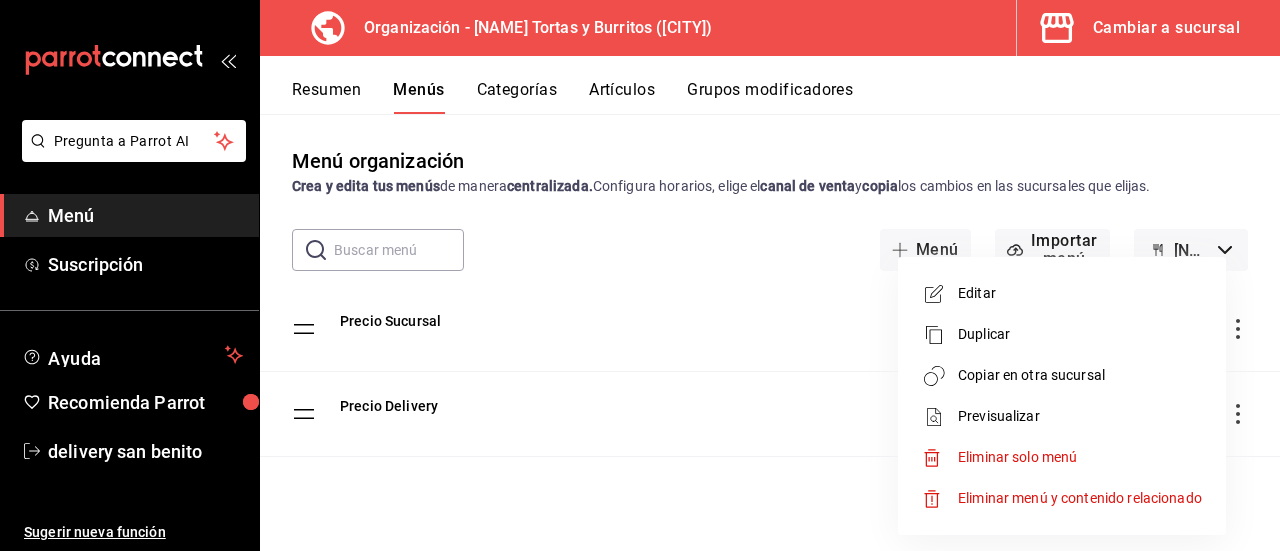 click on "Copiar en otra sucursal" at bounding box center (1062, 375) 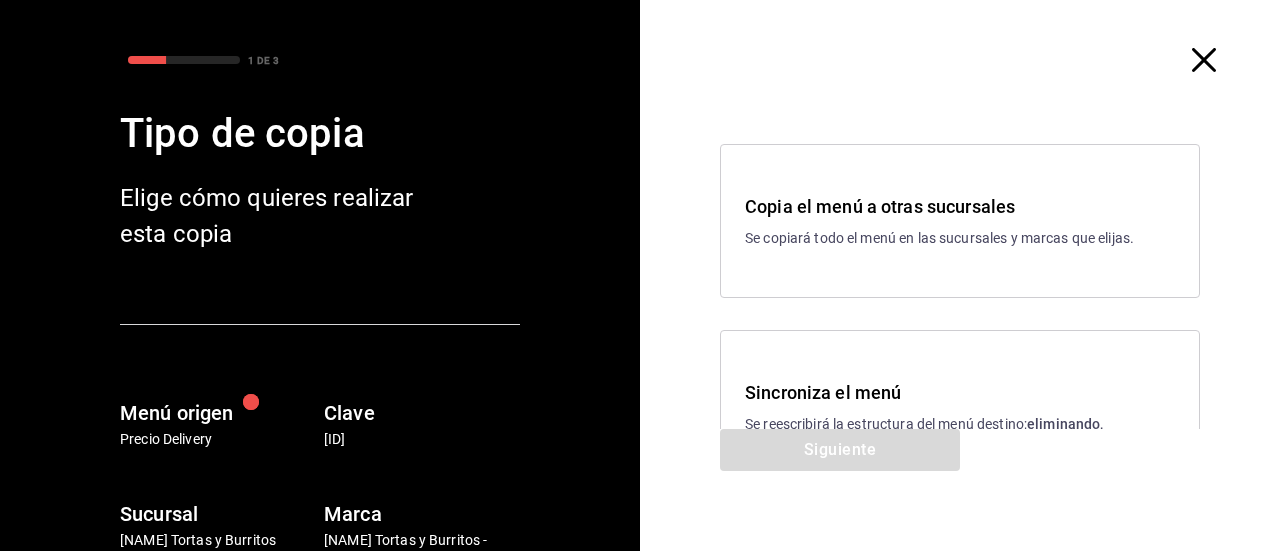 click on "Sincroniza el menú Se reescribirá la estructura del menú destino;  eliminando, agregando, cambiando la disponibilidad y la configuración  de los elementos con la misma Clave que el menú origen." at bounding box center [960, 428] 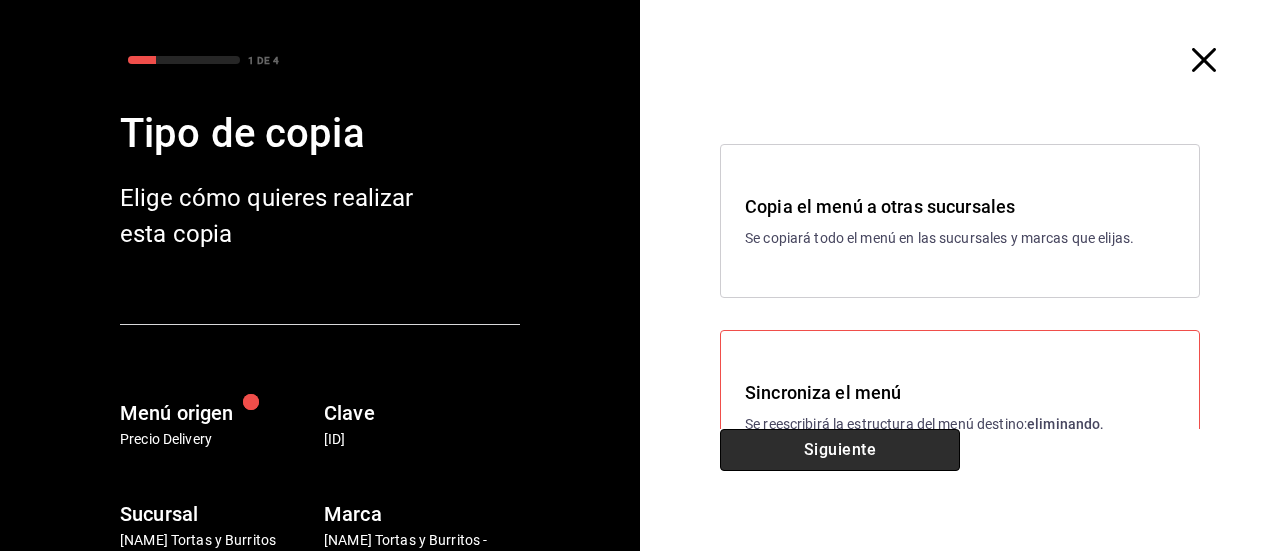 click on "Siguiente" at bounding box center [840, 450] 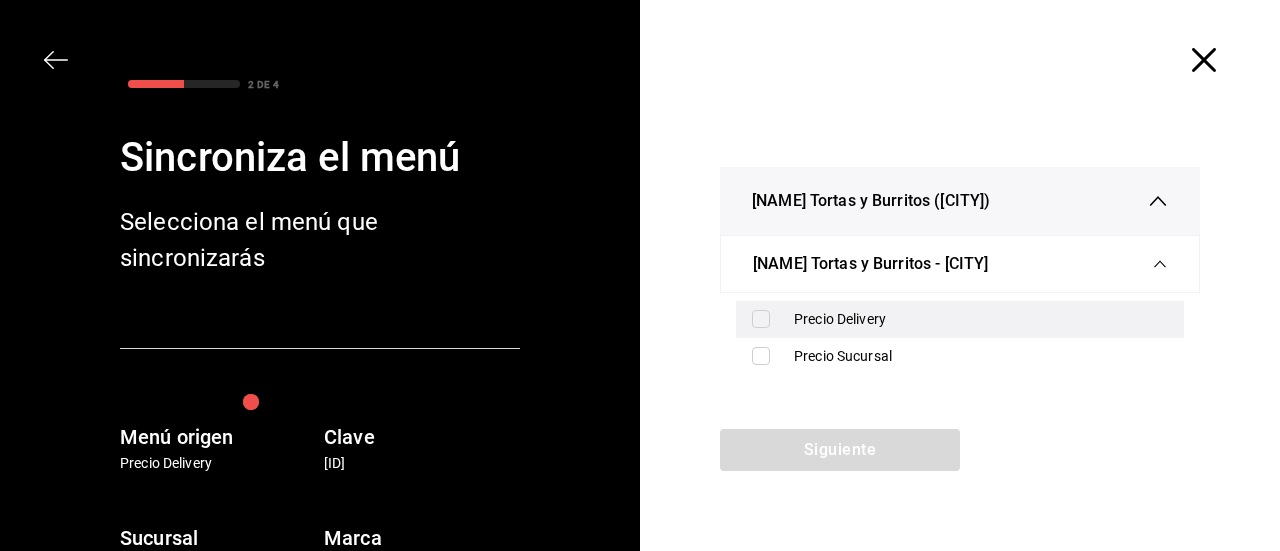 click at bounding box center (761, 319) 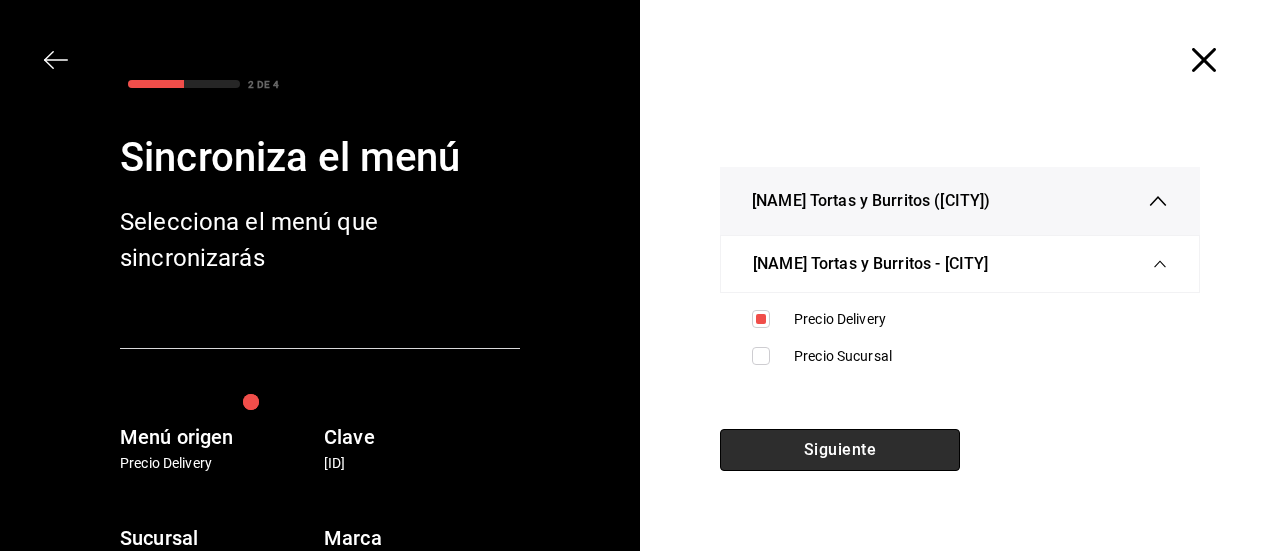 click on "Siguiente" at bounding box center [840, 450] 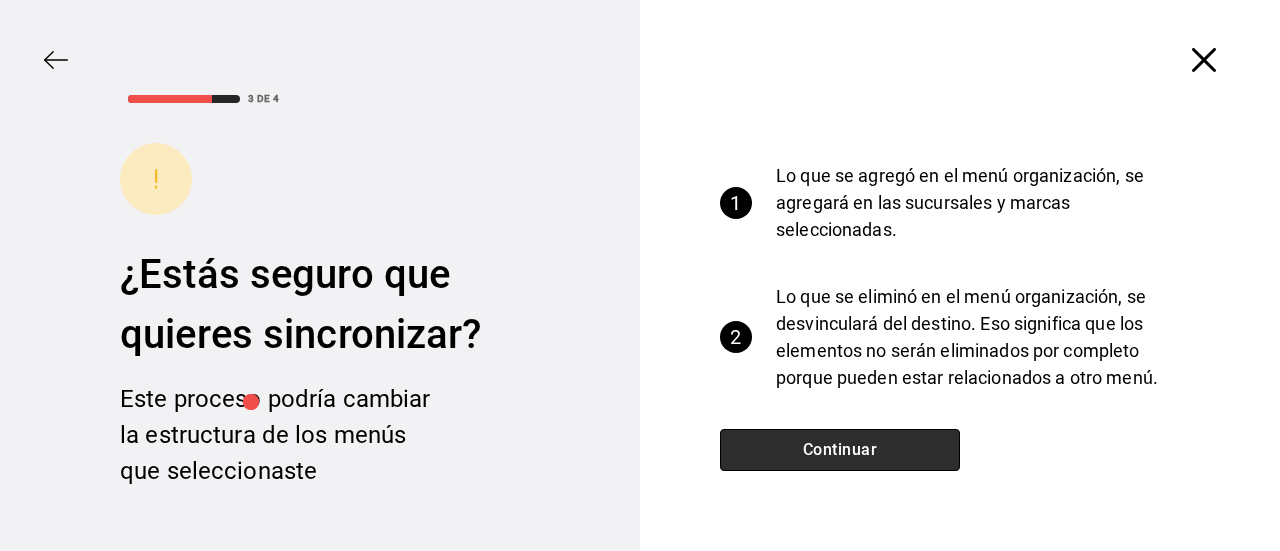 click on "Continuar" at bounding box center (840, 450) 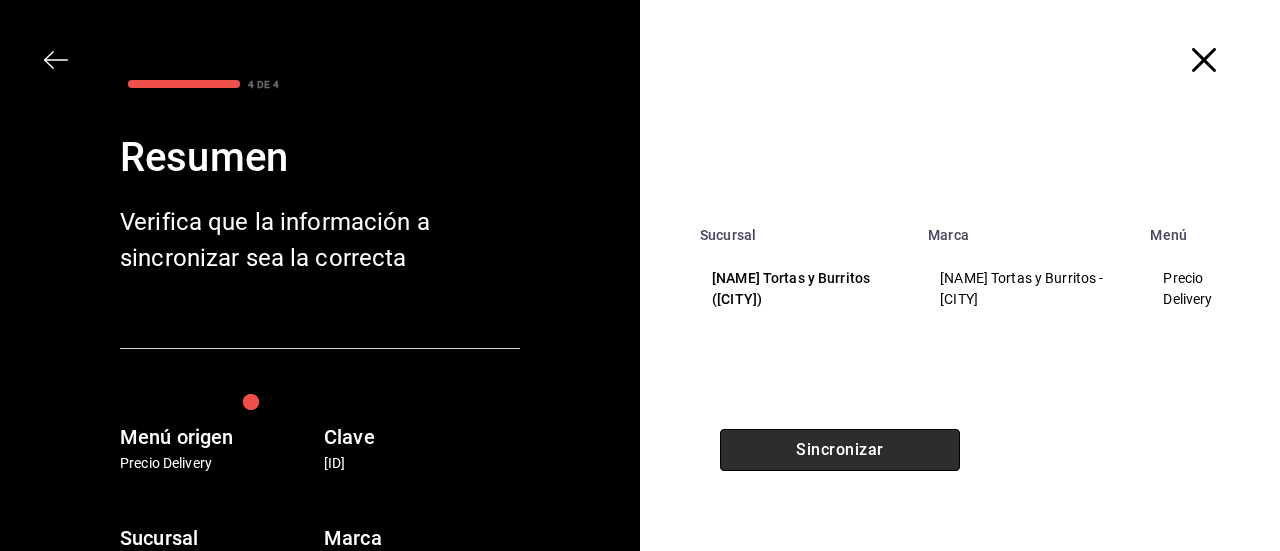 click on "Sincronizar" at bounding box center (840, 450) 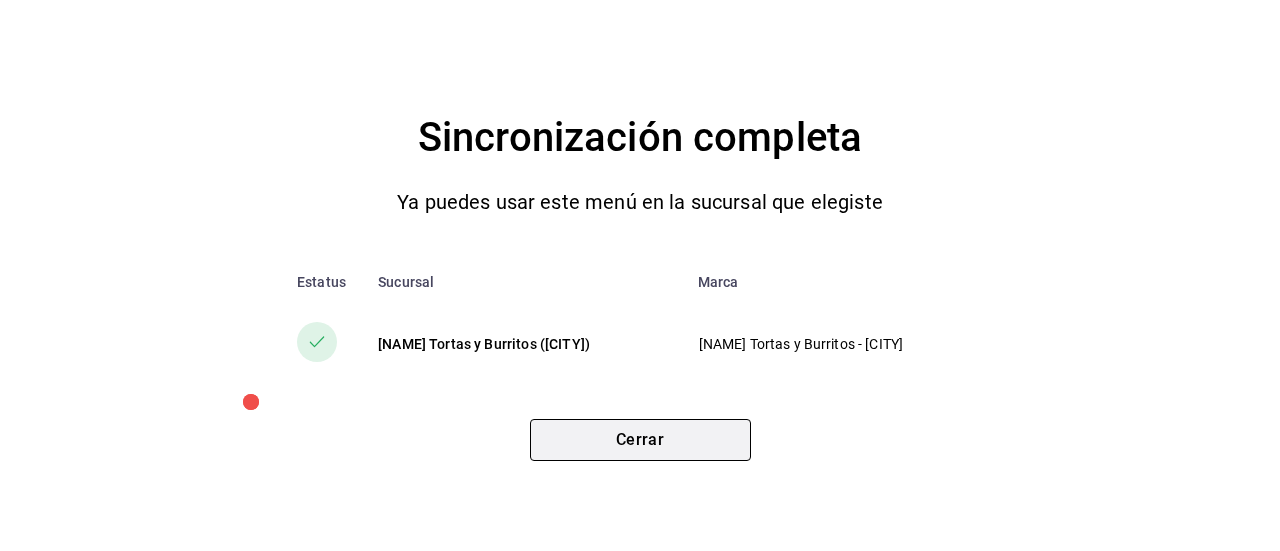 click on "Cerrar" at bounding box center [640, 440] 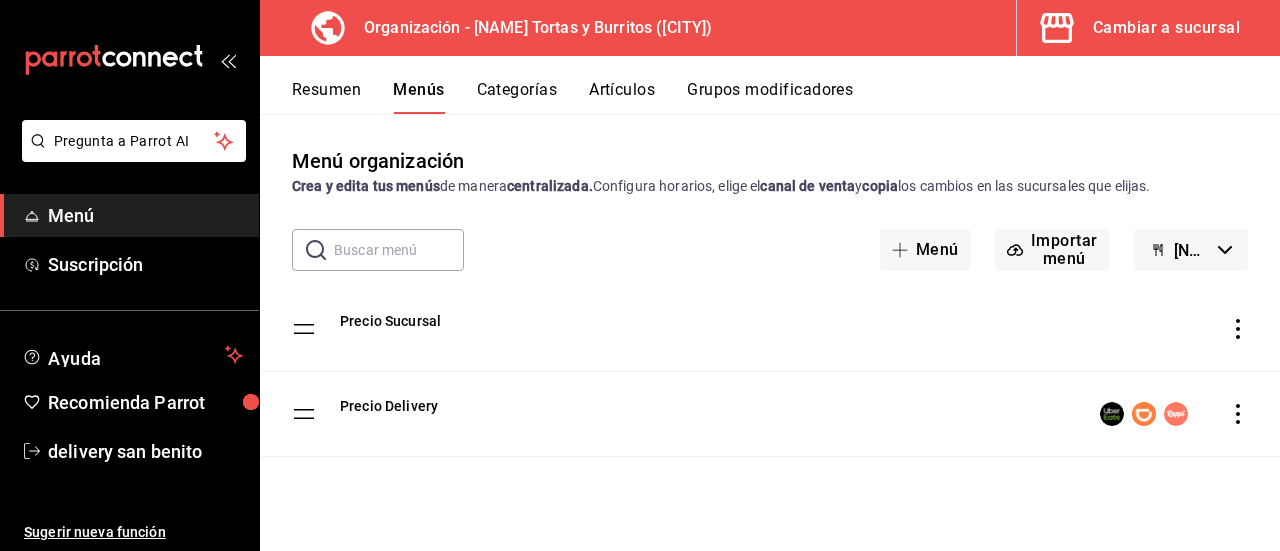 click on "Resumen" at bounding box center [326, 97] 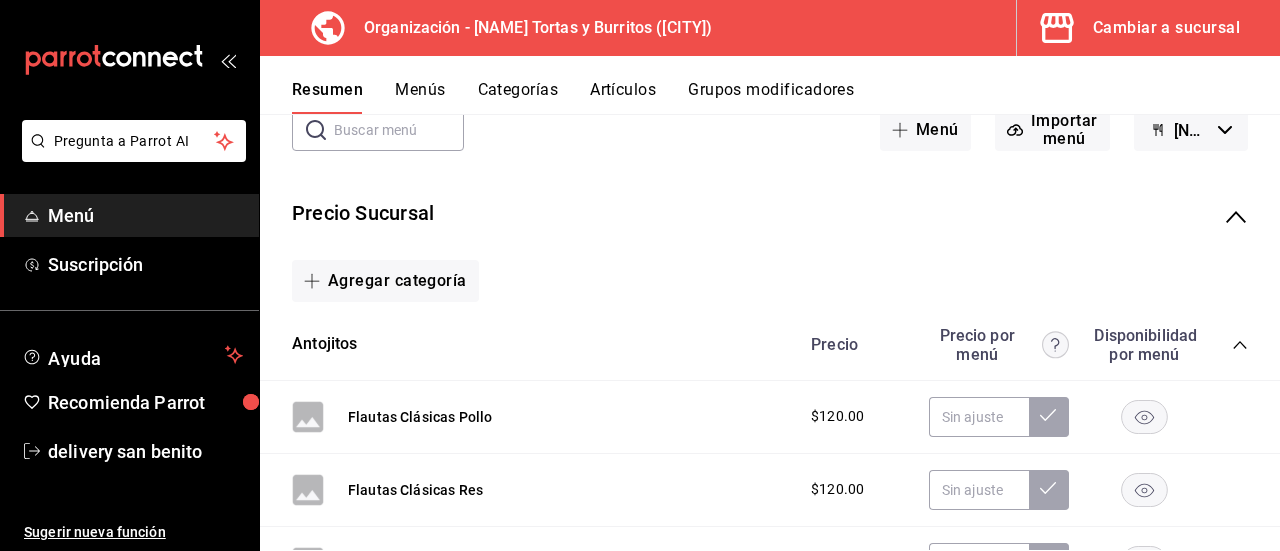 scroll, scrollTop: 161, scrollLeft: 0, axis: vertical 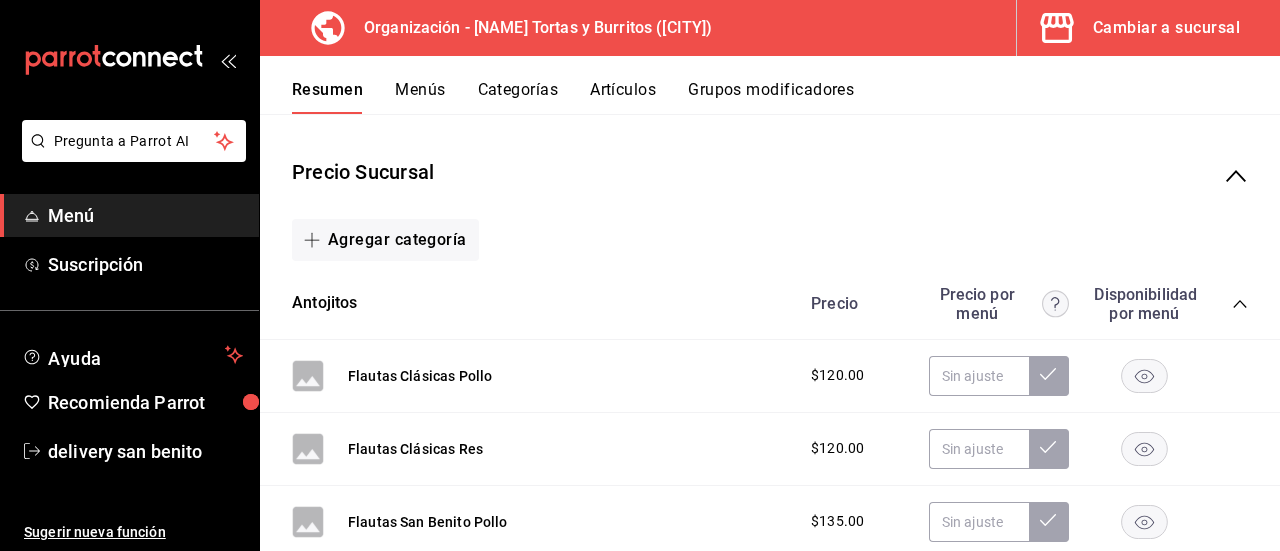 click 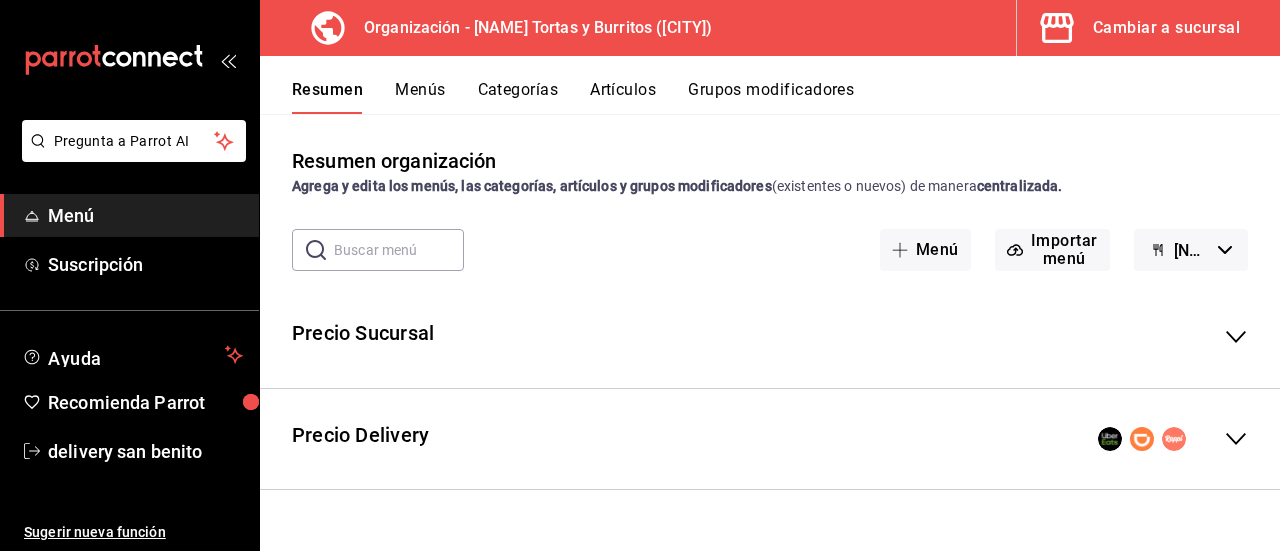 scroll, scrollTop: 0, scrollLeft: 0, axis: both 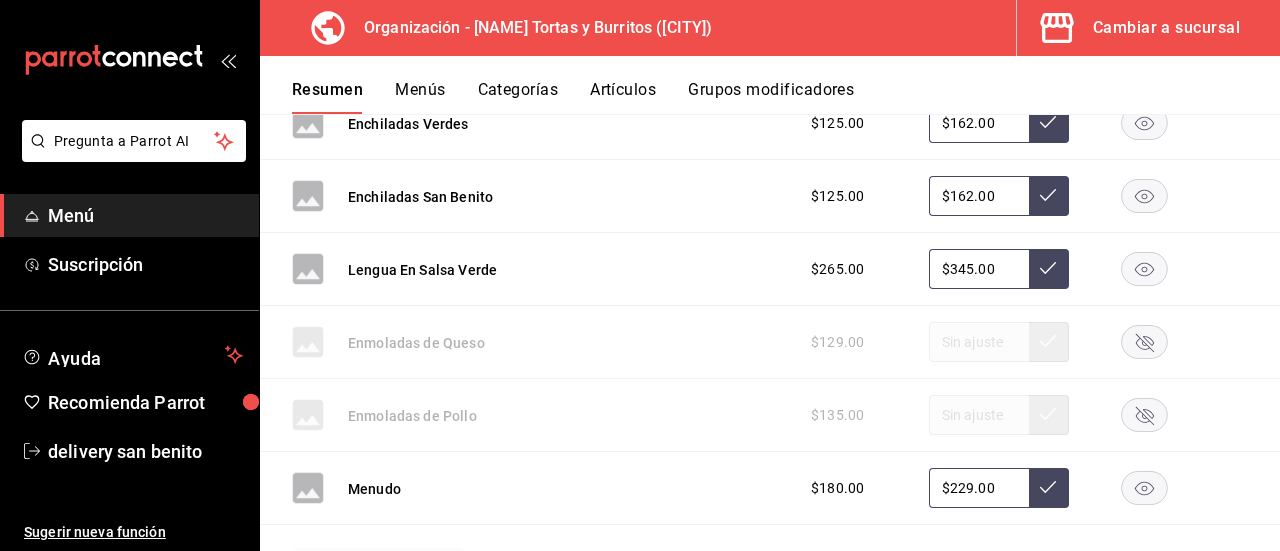 click 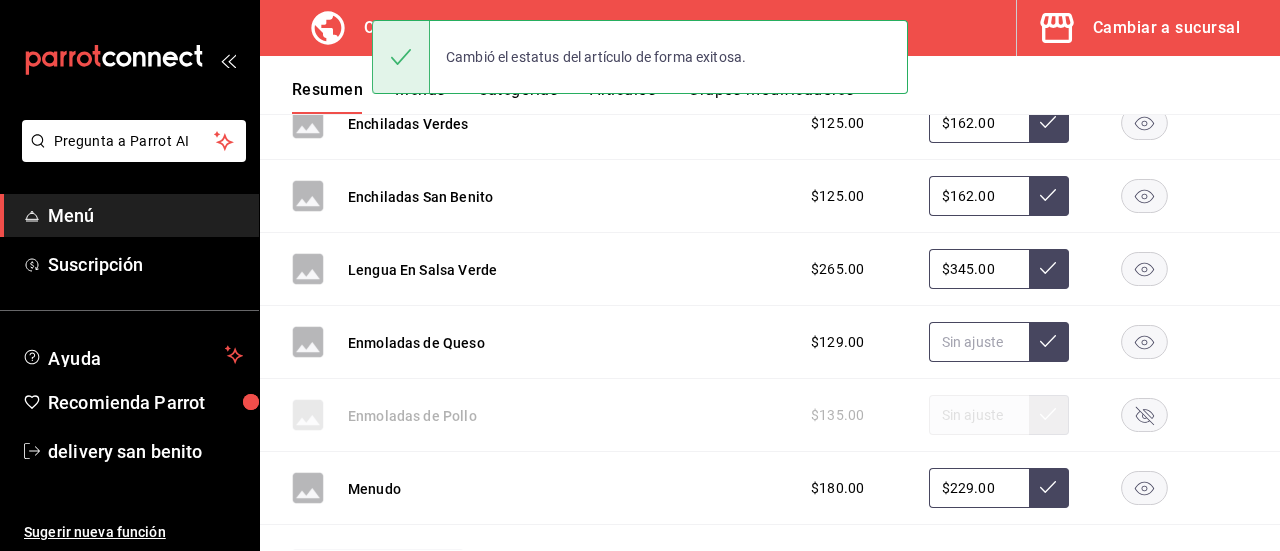 click at bounding box center [979, 342] 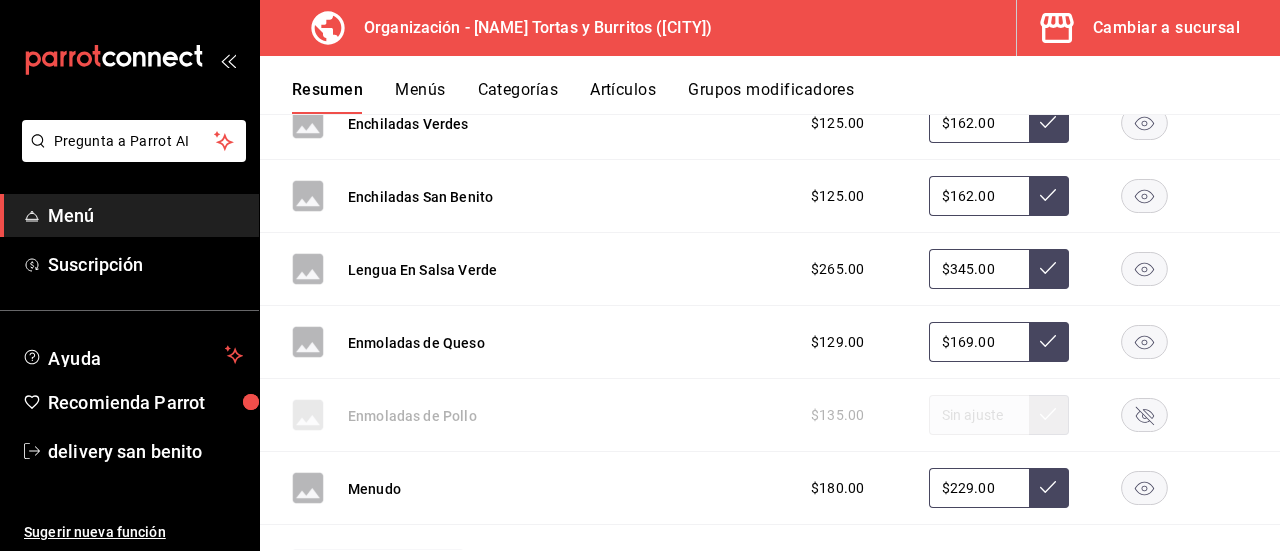 type on "$169.00" 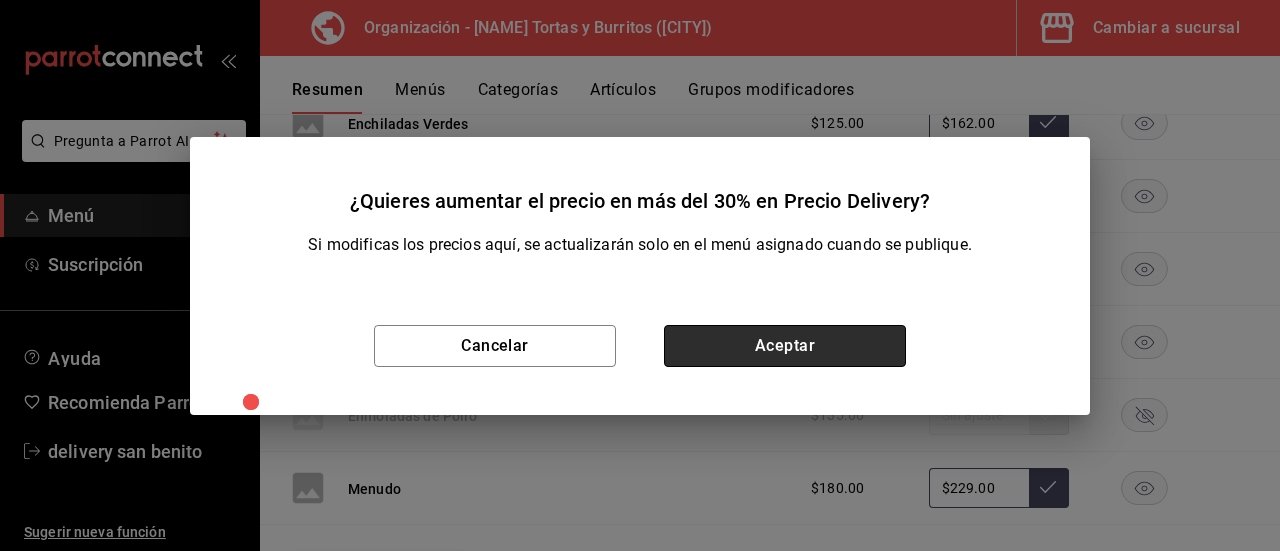 click on "Aceptar" at bounding box center [785, 346] 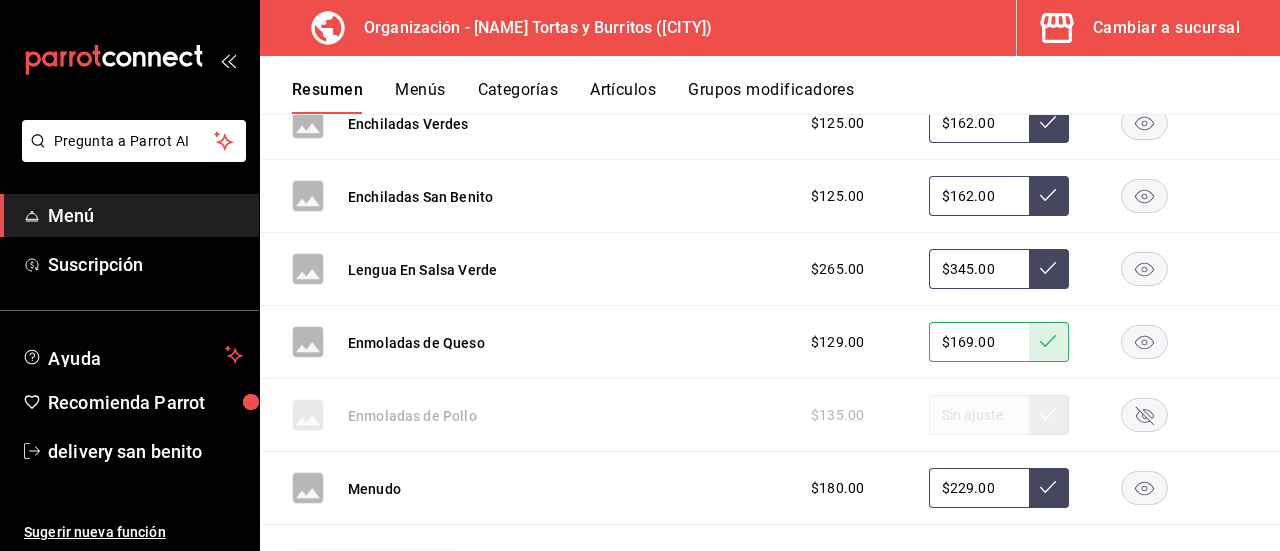 click 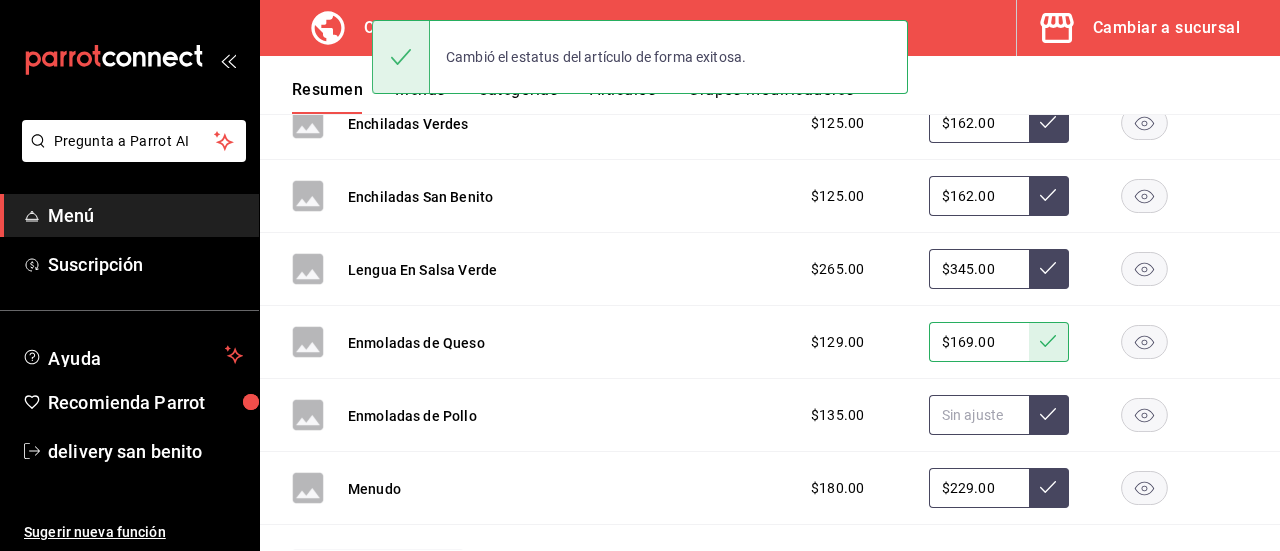click 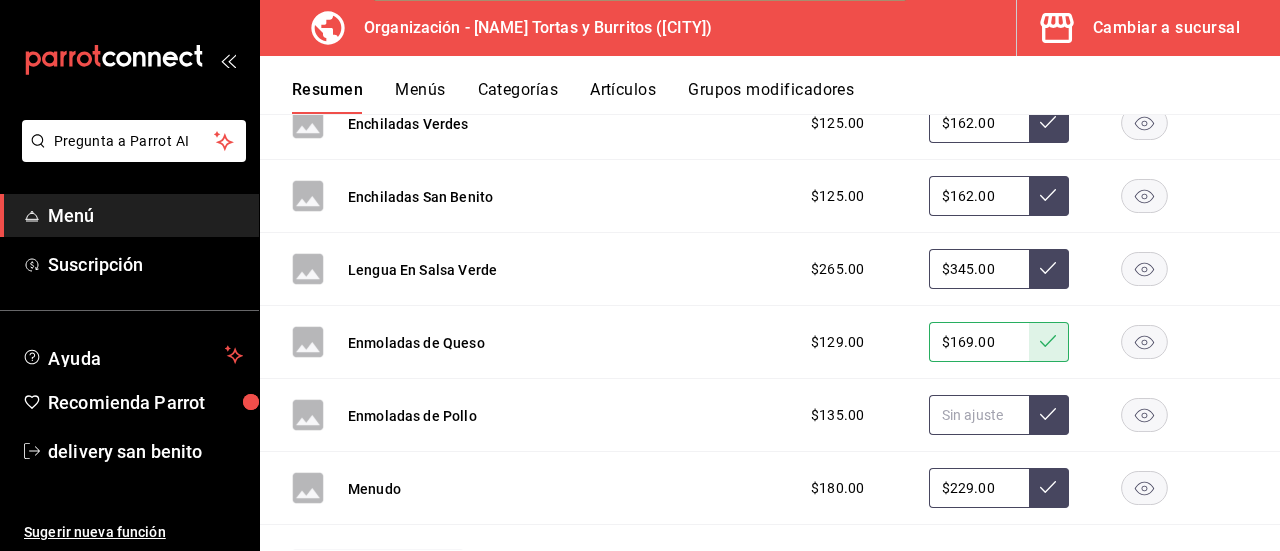 click at bounding box center (979, 415) 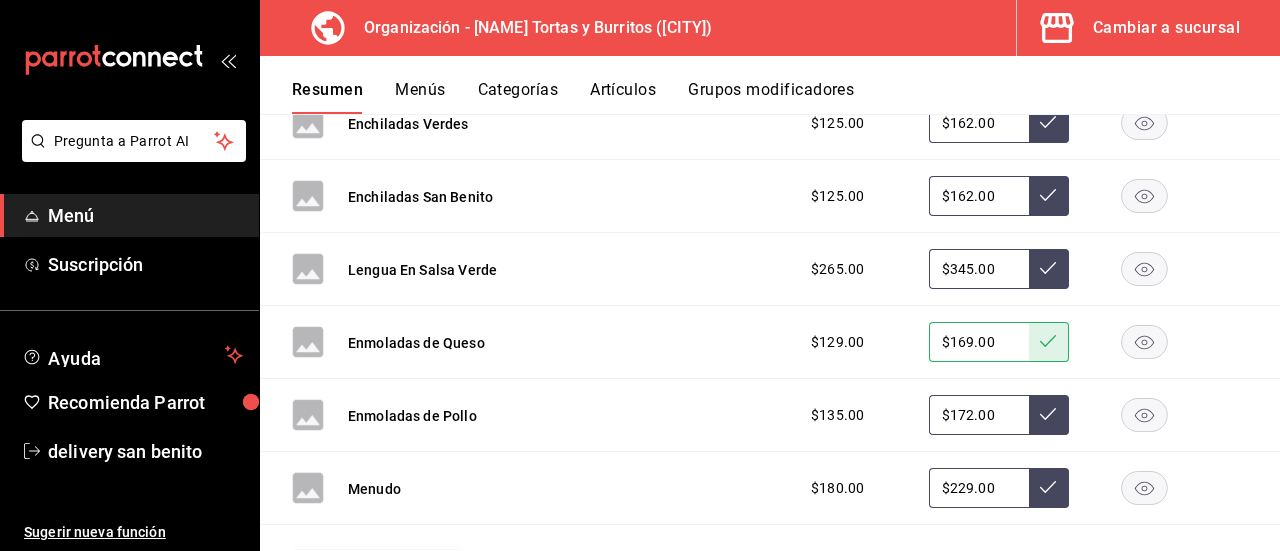 type on "$172.00" 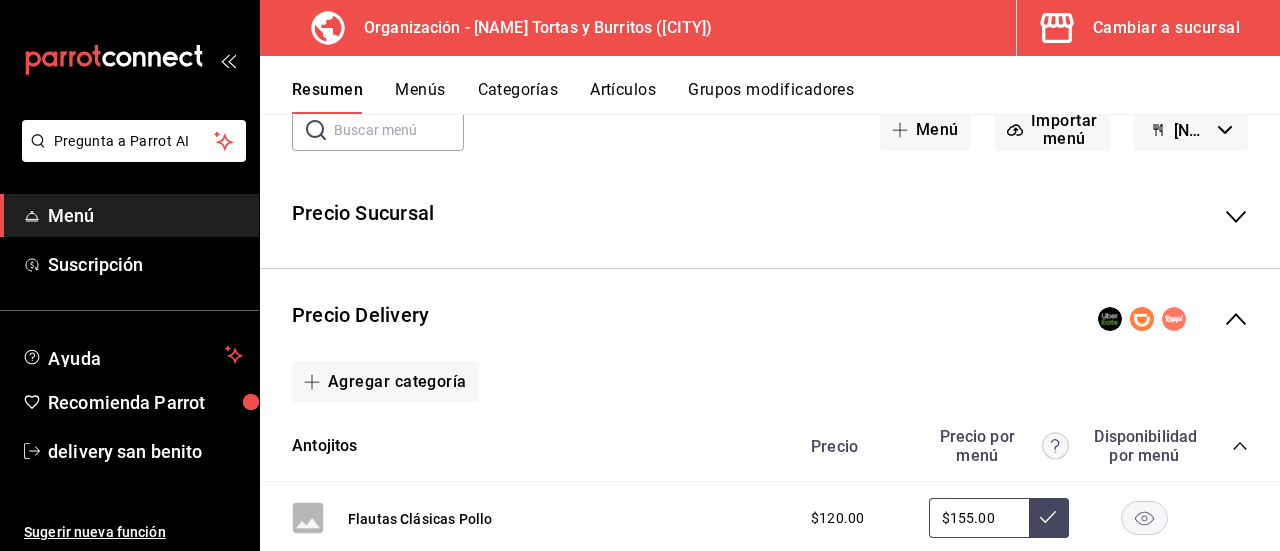 scroll, scrollTop: 0, scrollLeft: 0, axis: both 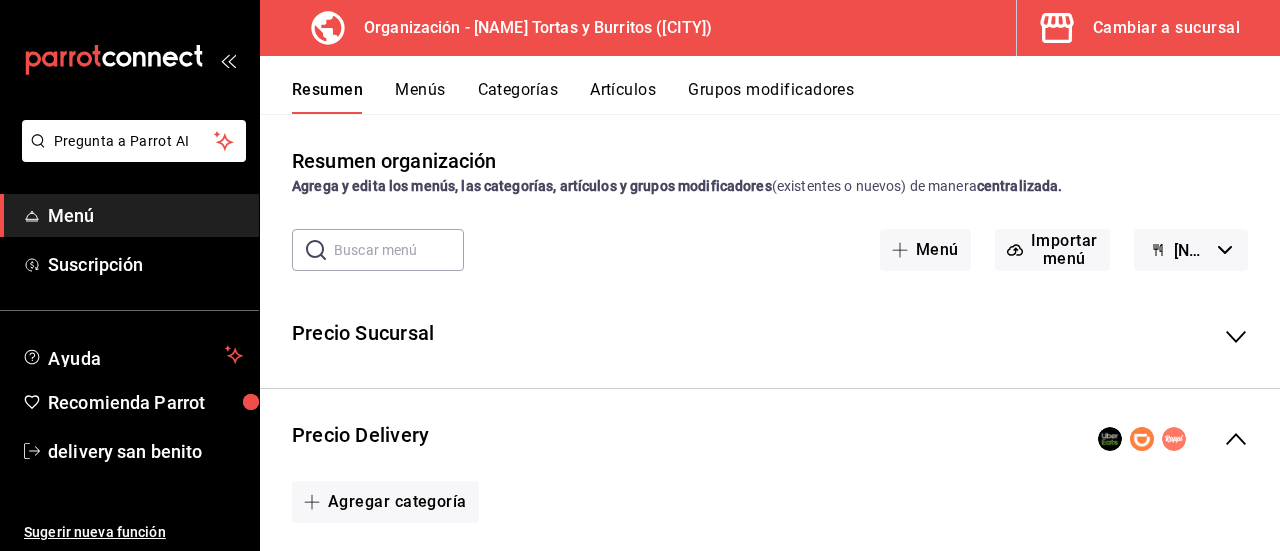 click on "Menús" at bounding box center (420, 97) 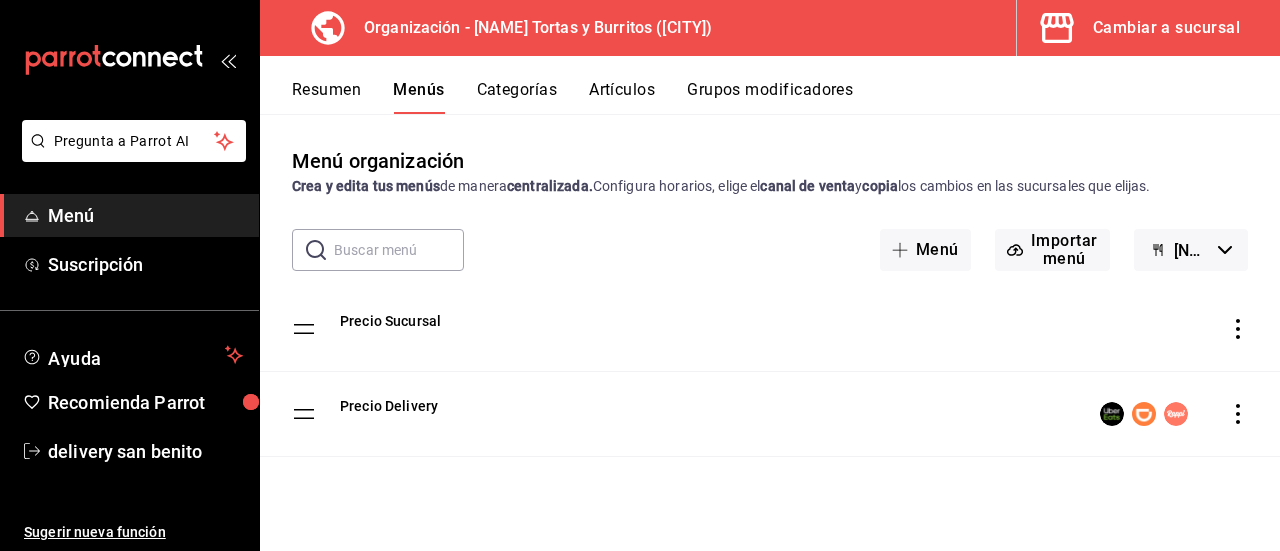click 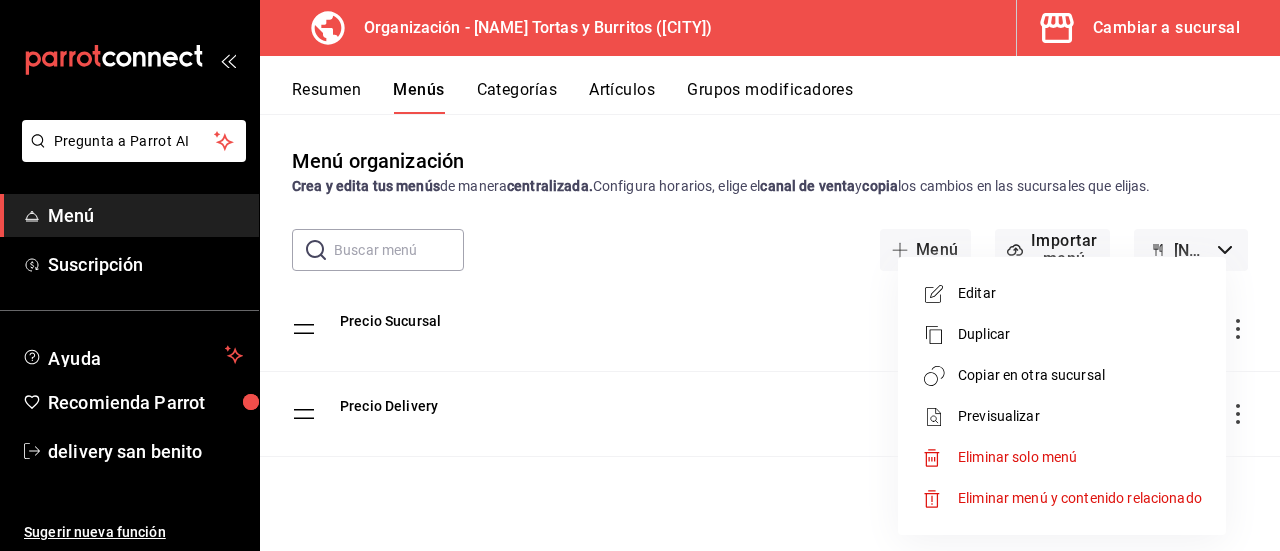 click on "Copiar en otra sucursal" at bounding box center [1080, 375] 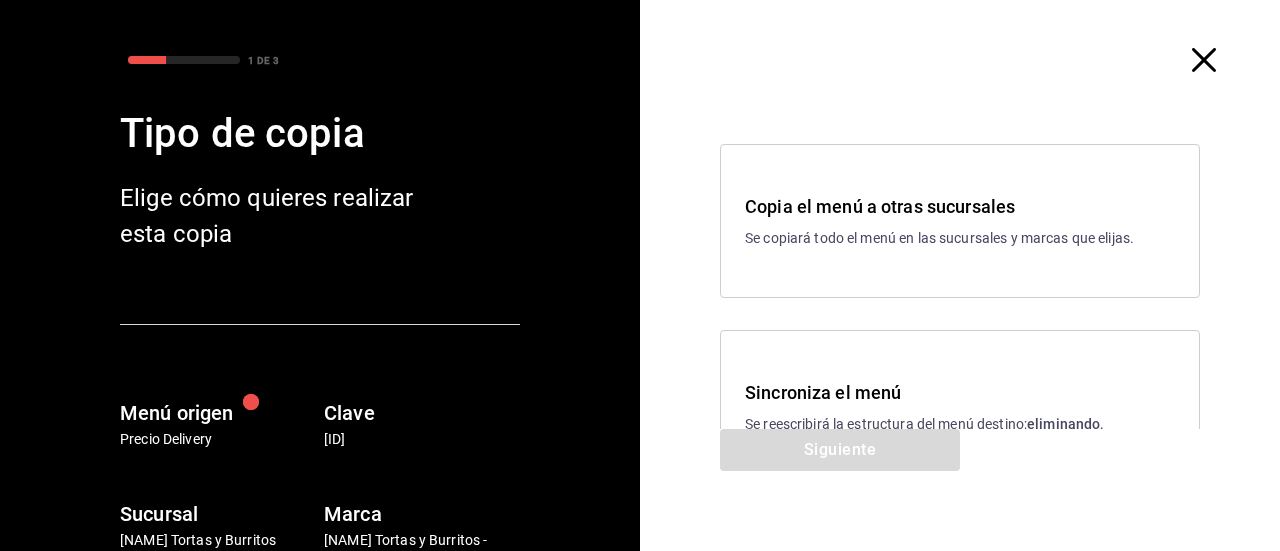 click on "Sincroniza el menú" at bounding box center [960, 392] 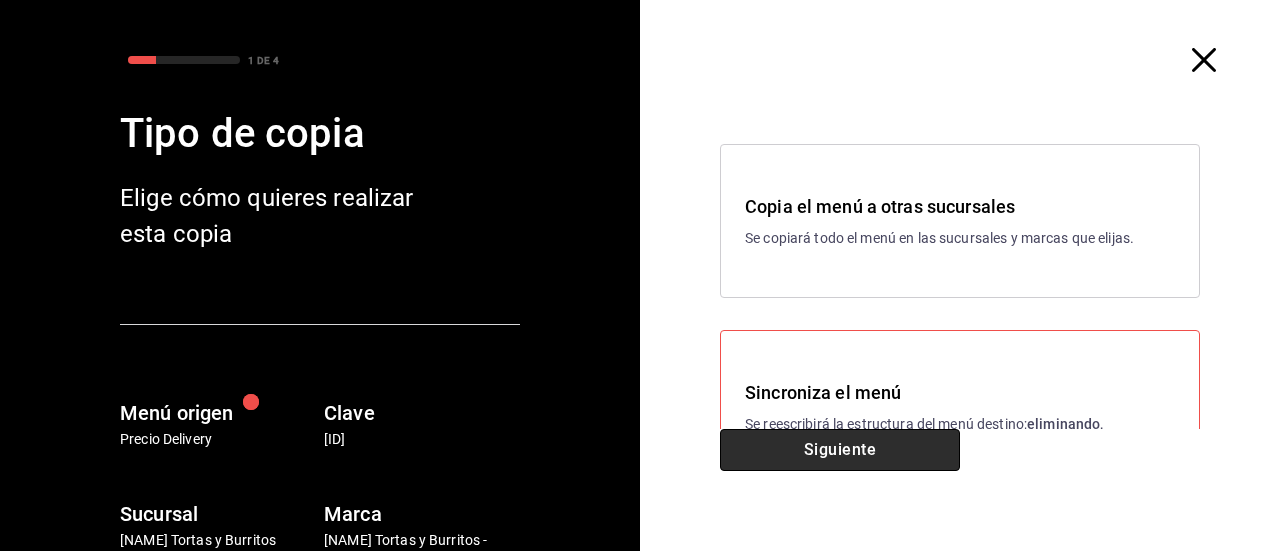 click on "Siguiente" at bounding box center (840, 450) 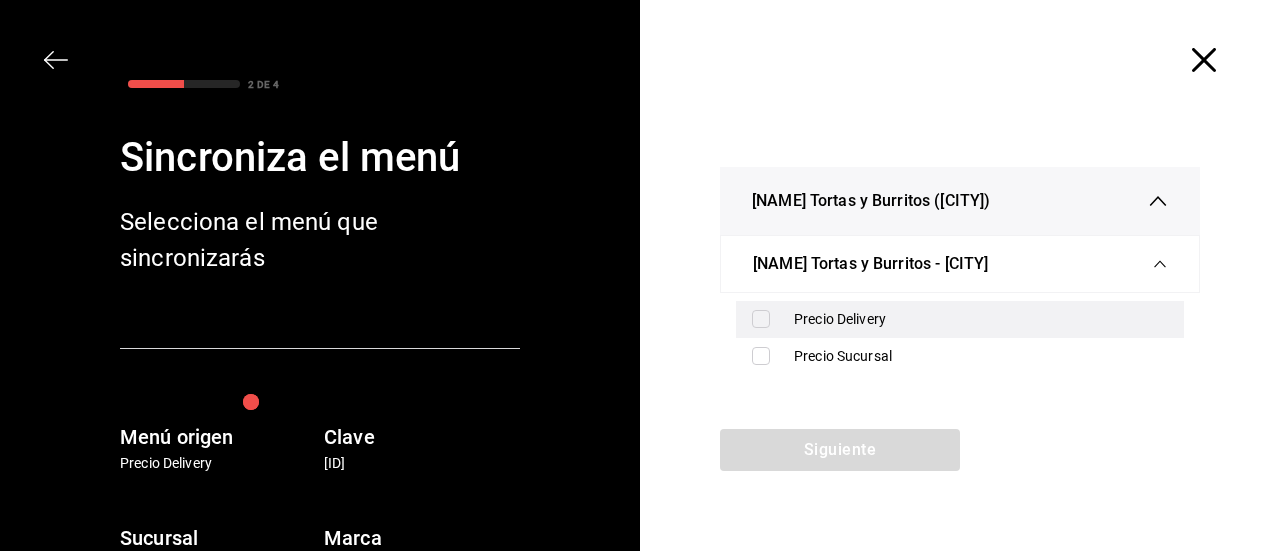 click on "Precio Delivery" at bounding box center [960, 319] 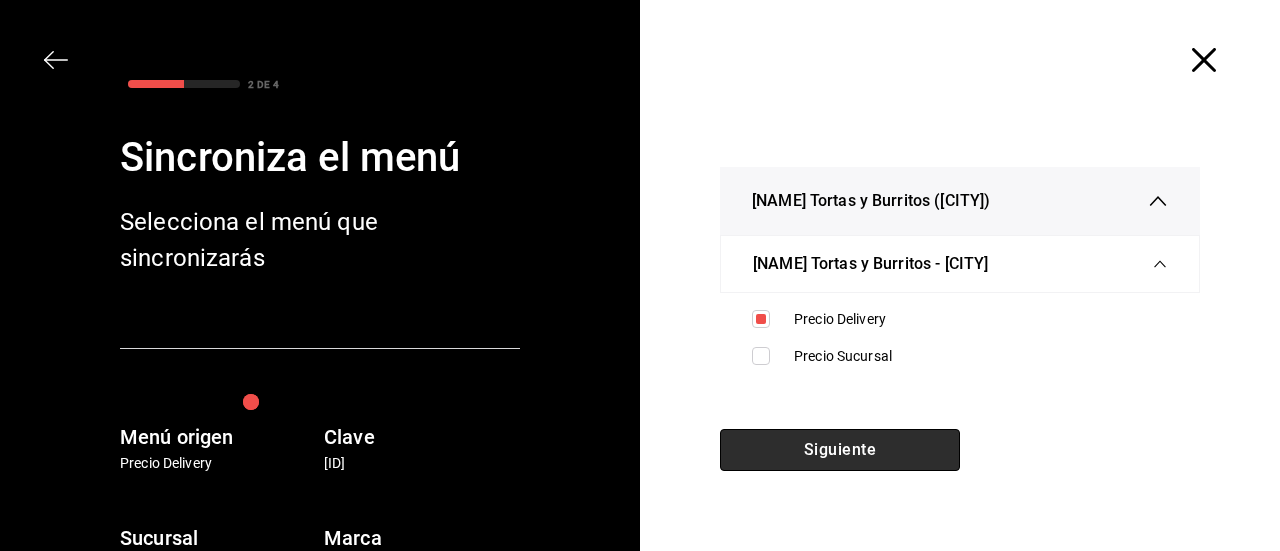click on "Siguiente" at bounding box center (840, 450) 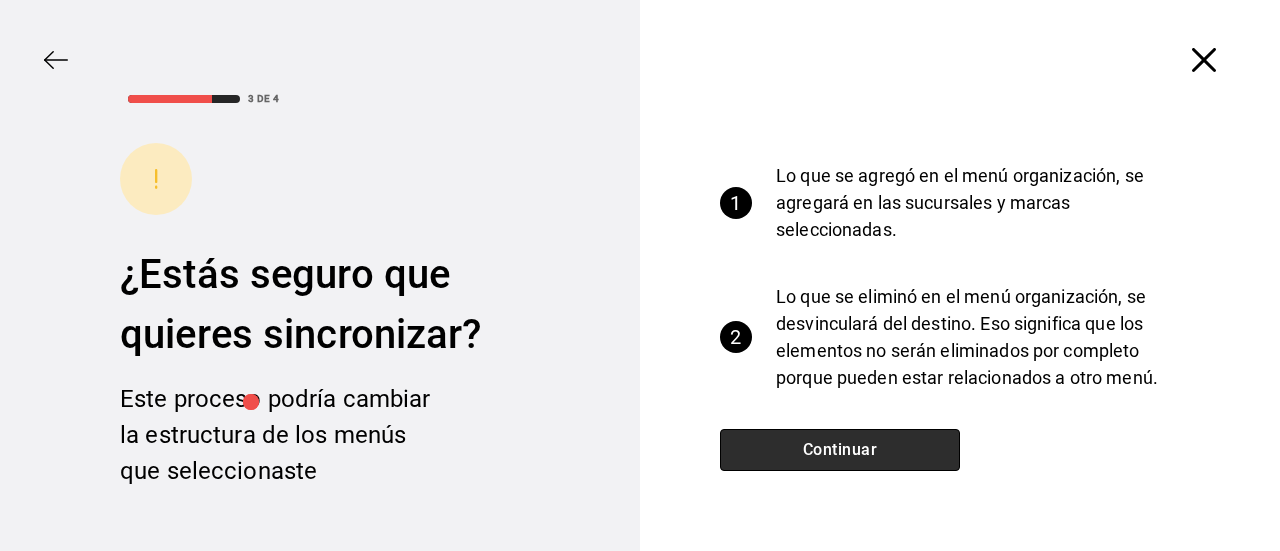 click on "Continuar" at bounding box center (840, 450) 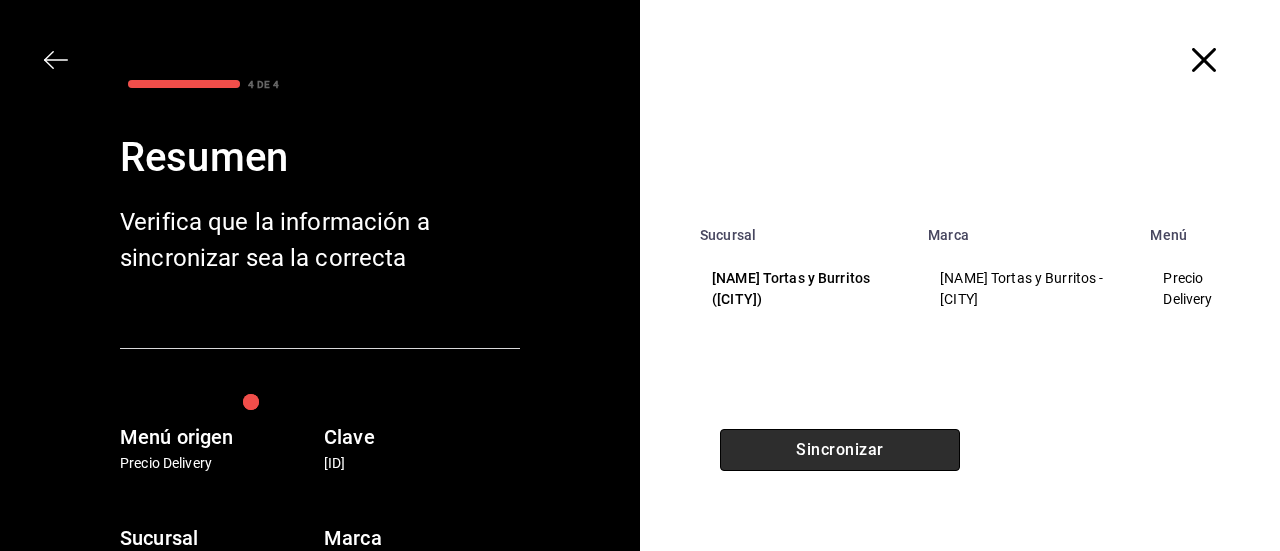 click on "Sincronizar" at bounding box center [840, 450] 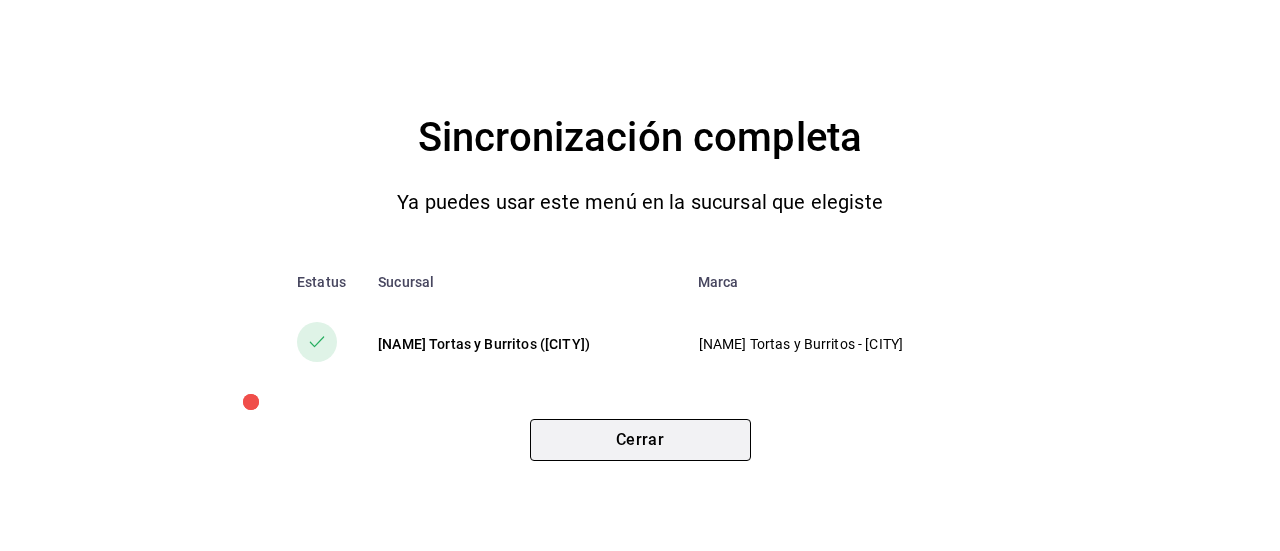 click on "Cerrar" at bounding box center [640, 440] 